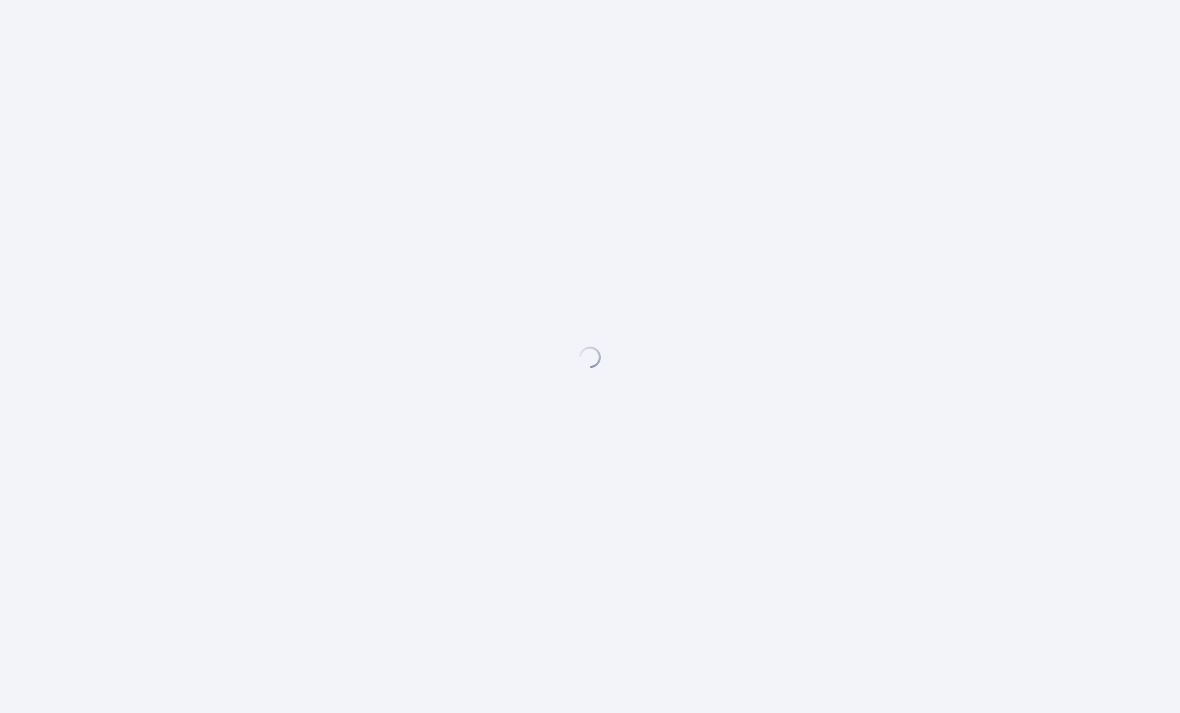 scroll, scrollTop: 0, scrollLeft: 0, axis: both 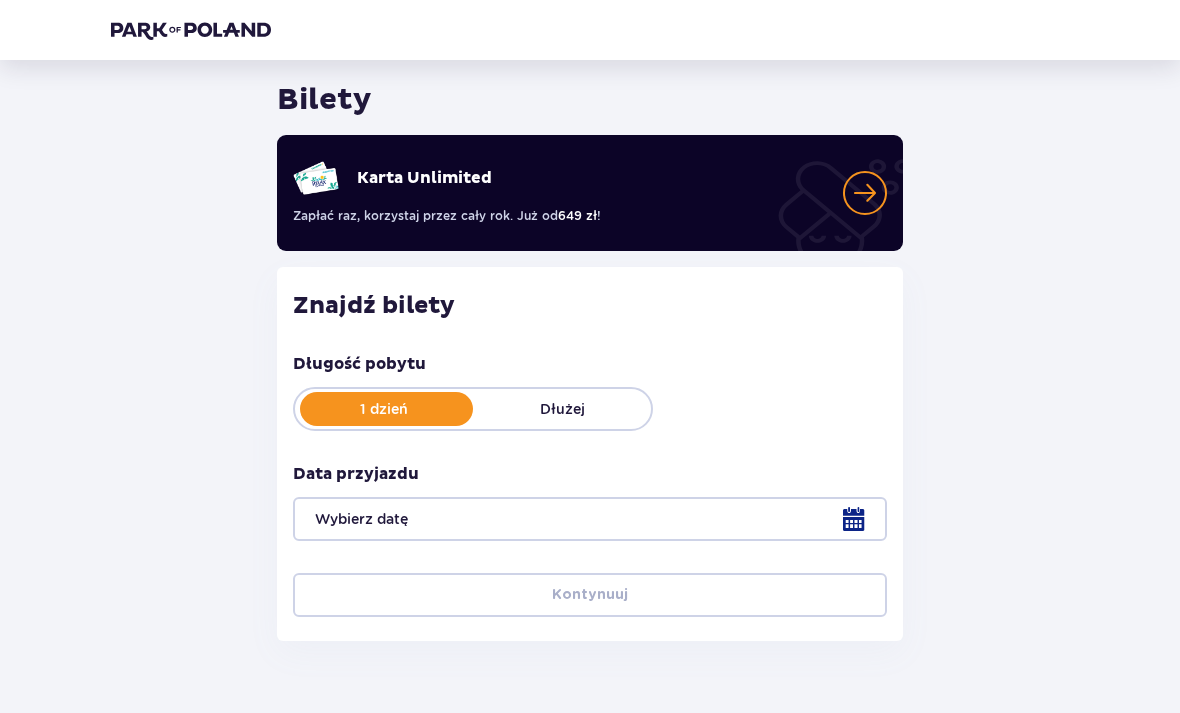 click at bounding box center [590, 519] 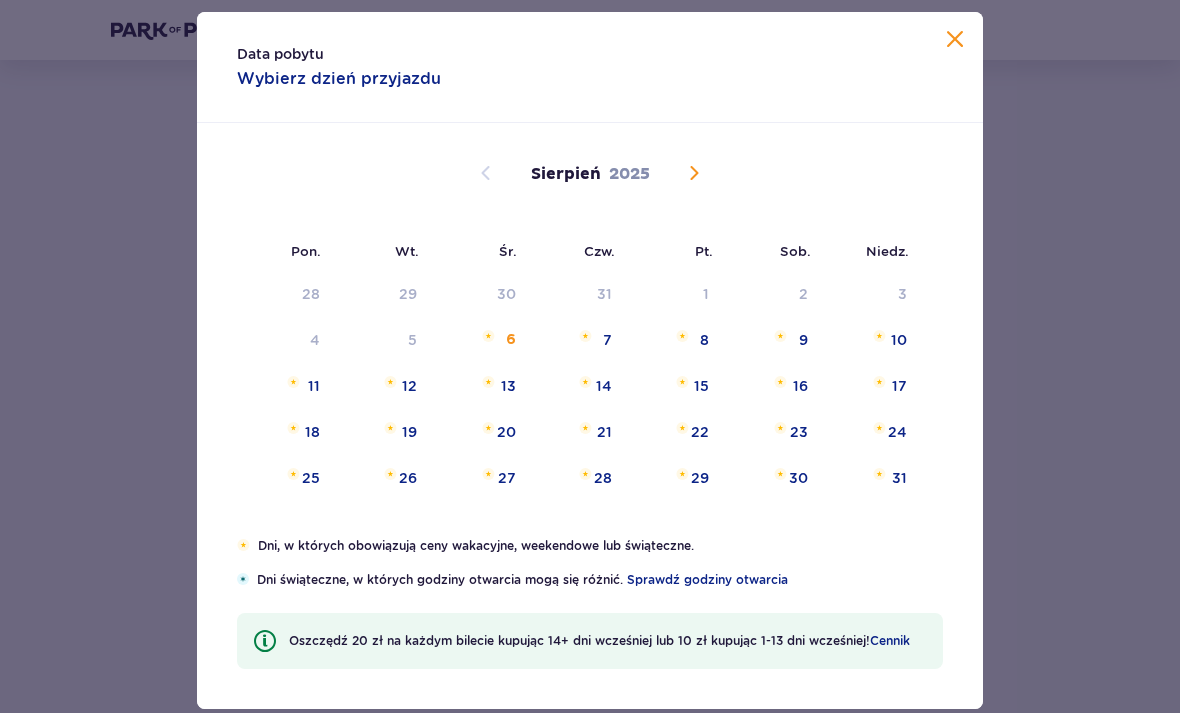 click at bounding box center [682, 336] 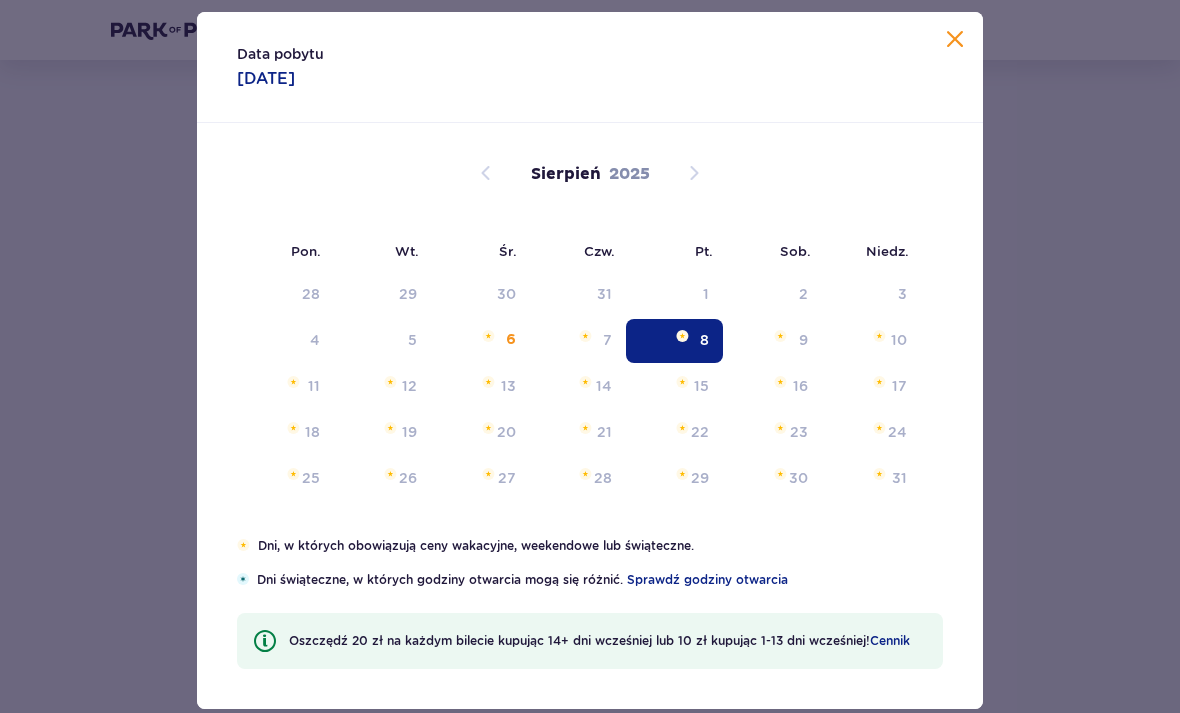 type on "08.08.25" 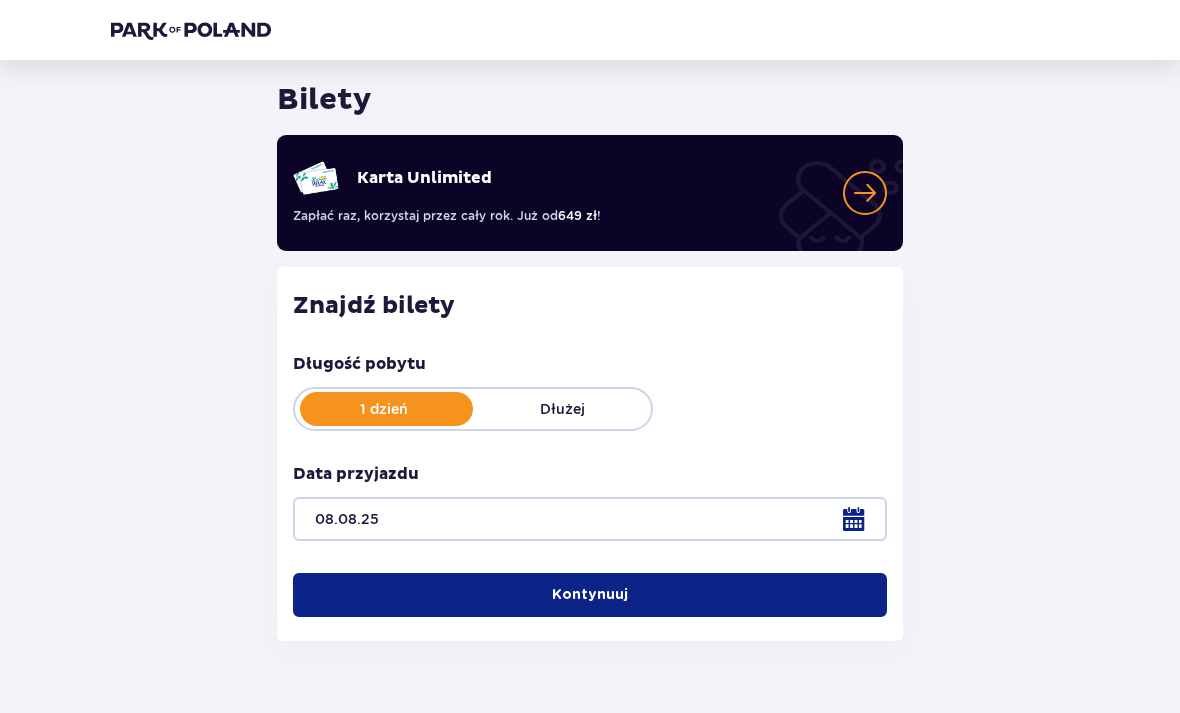 click on "Kontynuuj" at bounding box center (590, 595) 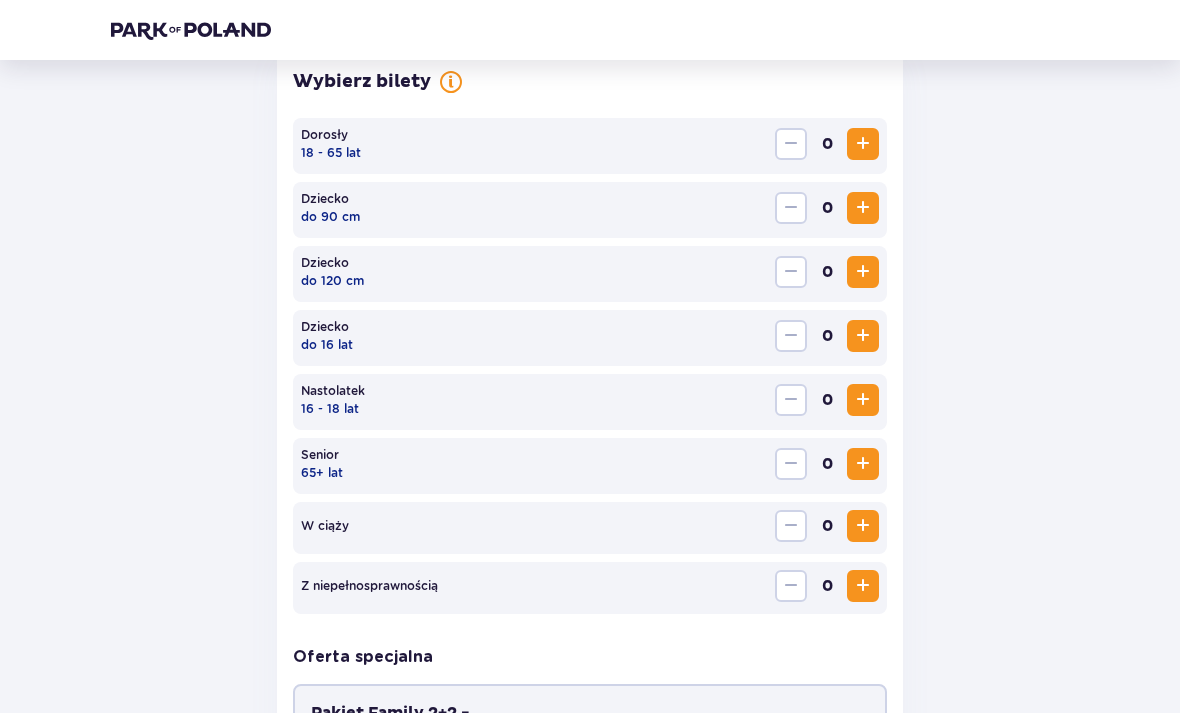 scroll, scrollTop: 616, scrollLeft: 0, axis: vertical 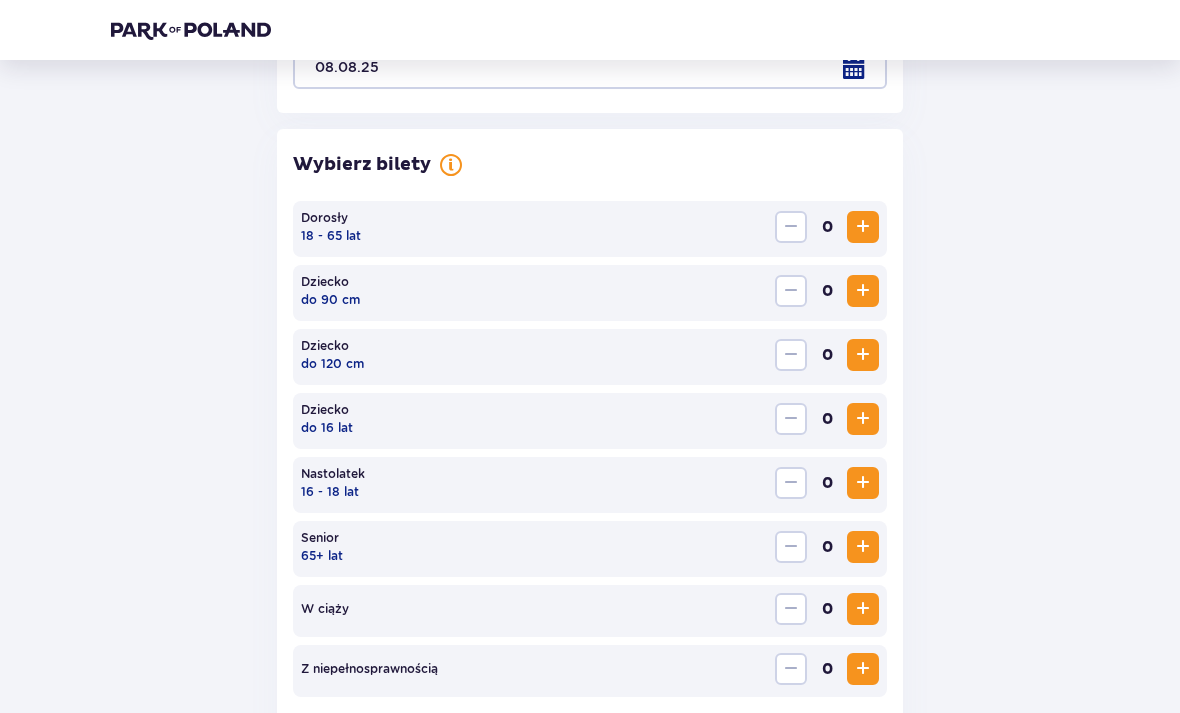click at bounding box center (863, 228) 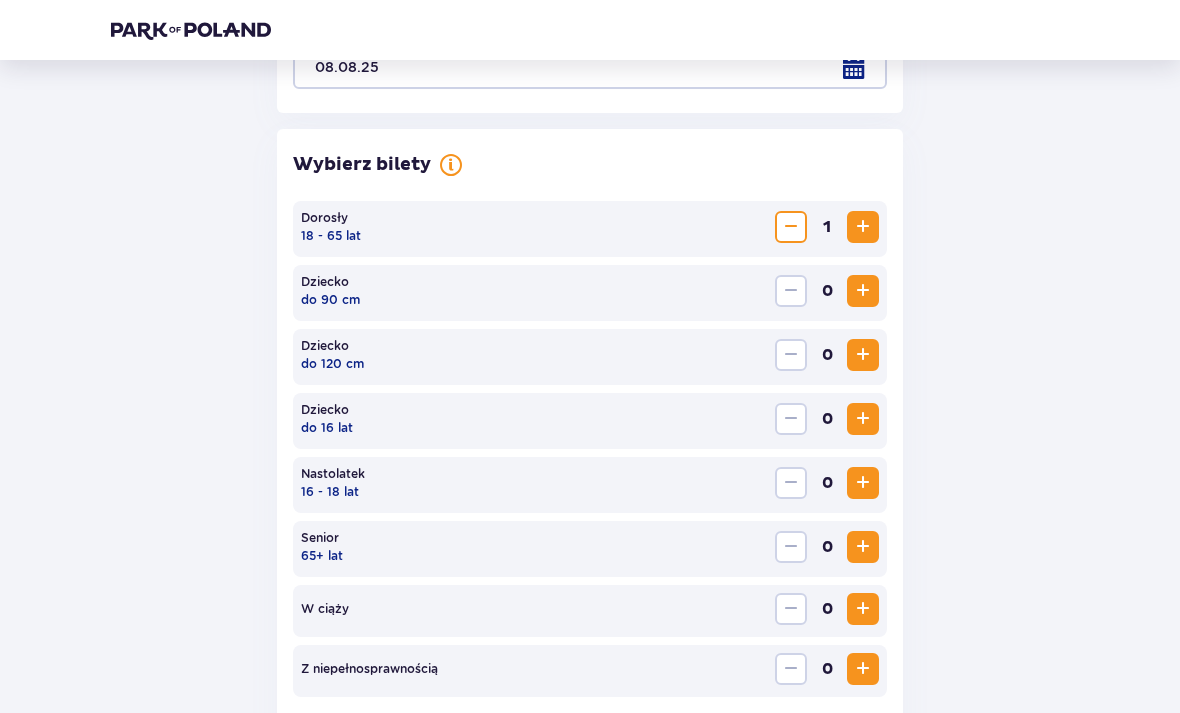 click at bounding box center (863, 419) 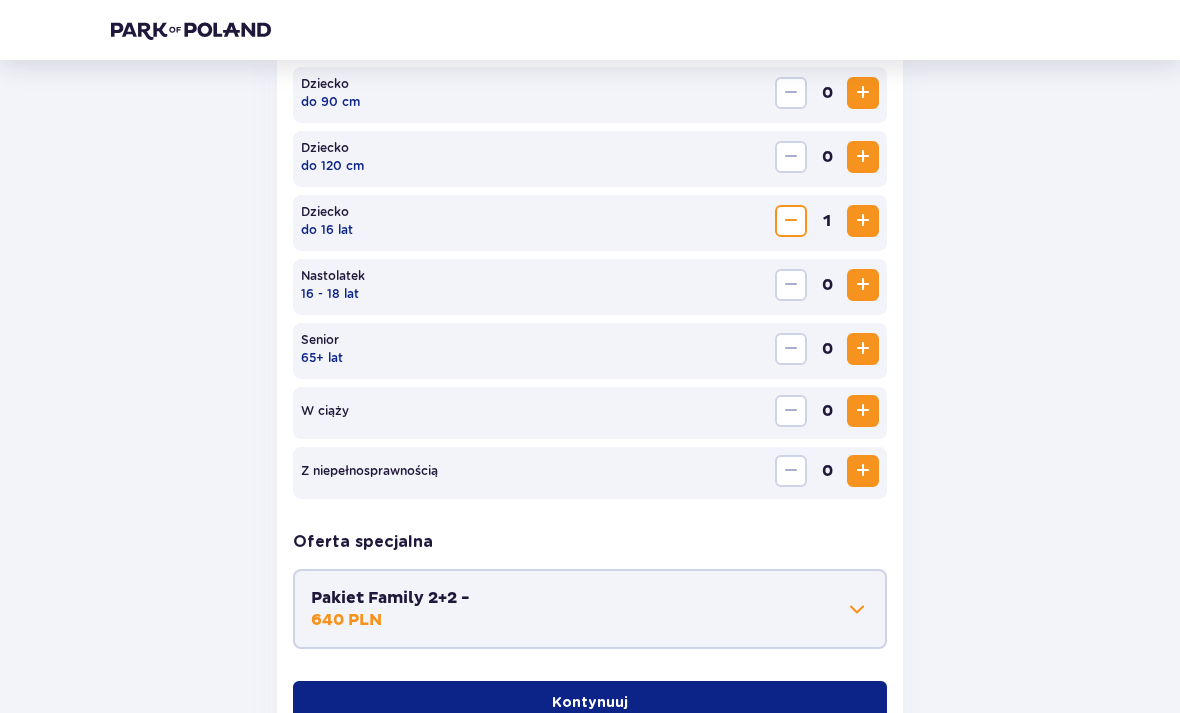 scroll, scrollTop: 801, scrollLeft: 0, axis: vertical 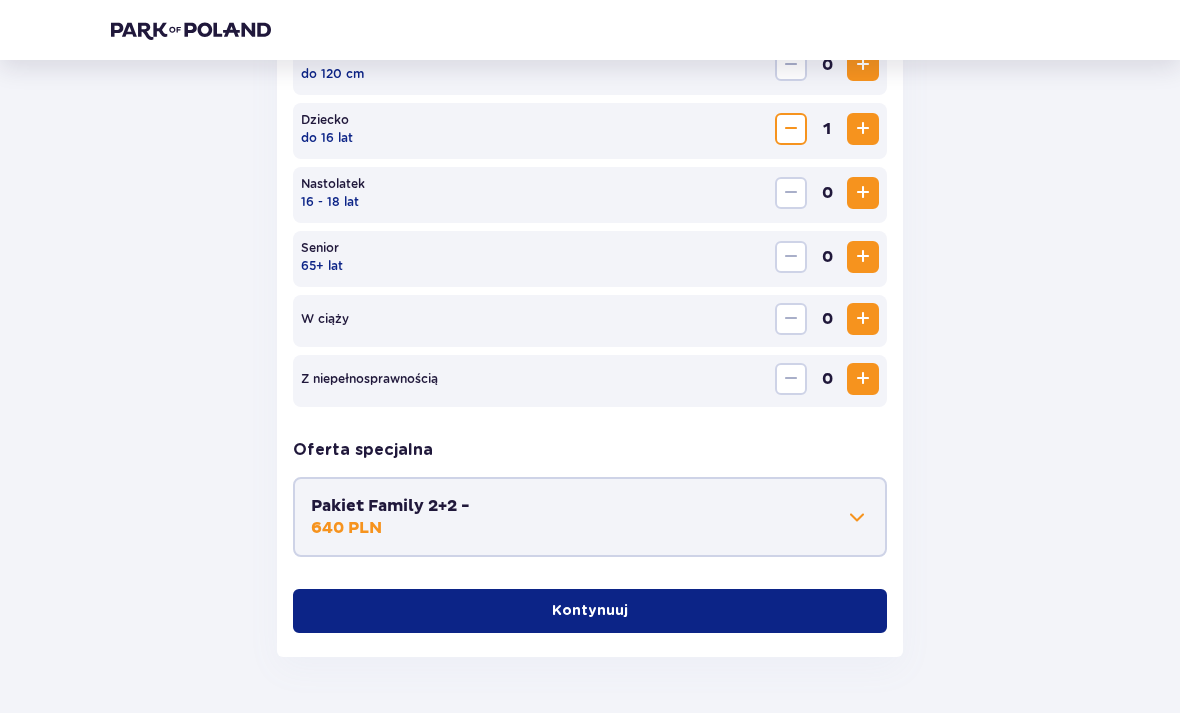 click on "Kontynuuj" at bounding box center (590, 611) 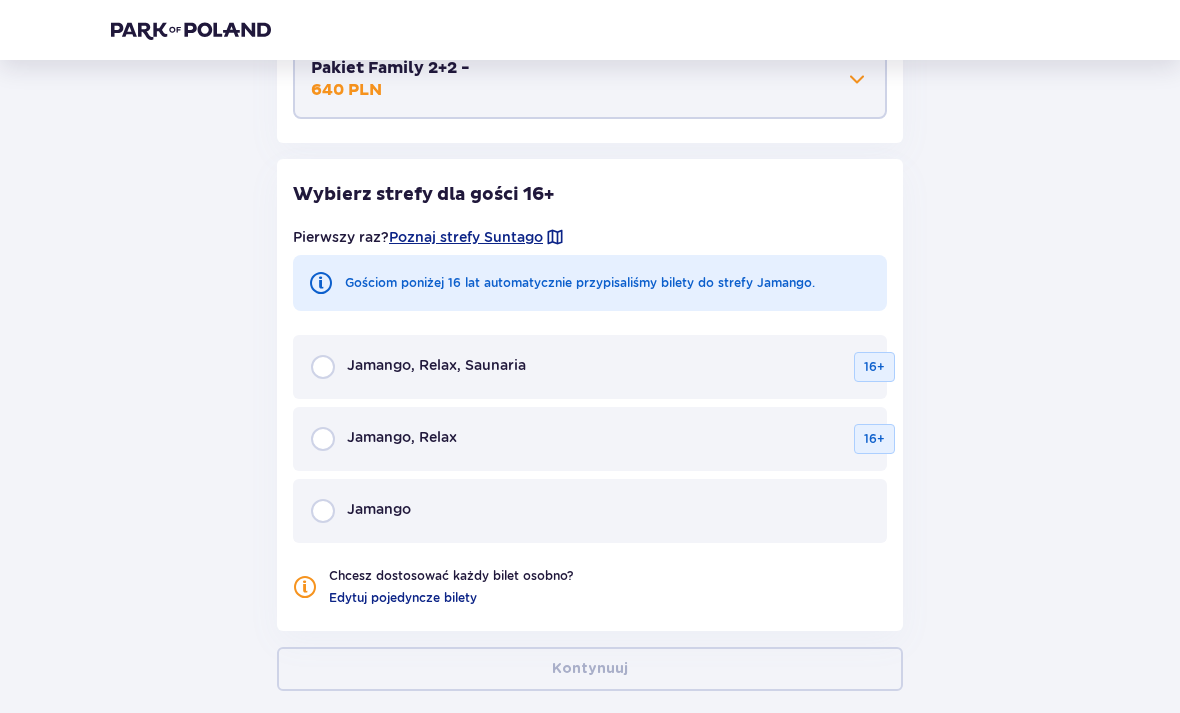 scroll, scrollTop: 1273, scrollLeft: 0, axis: vertical 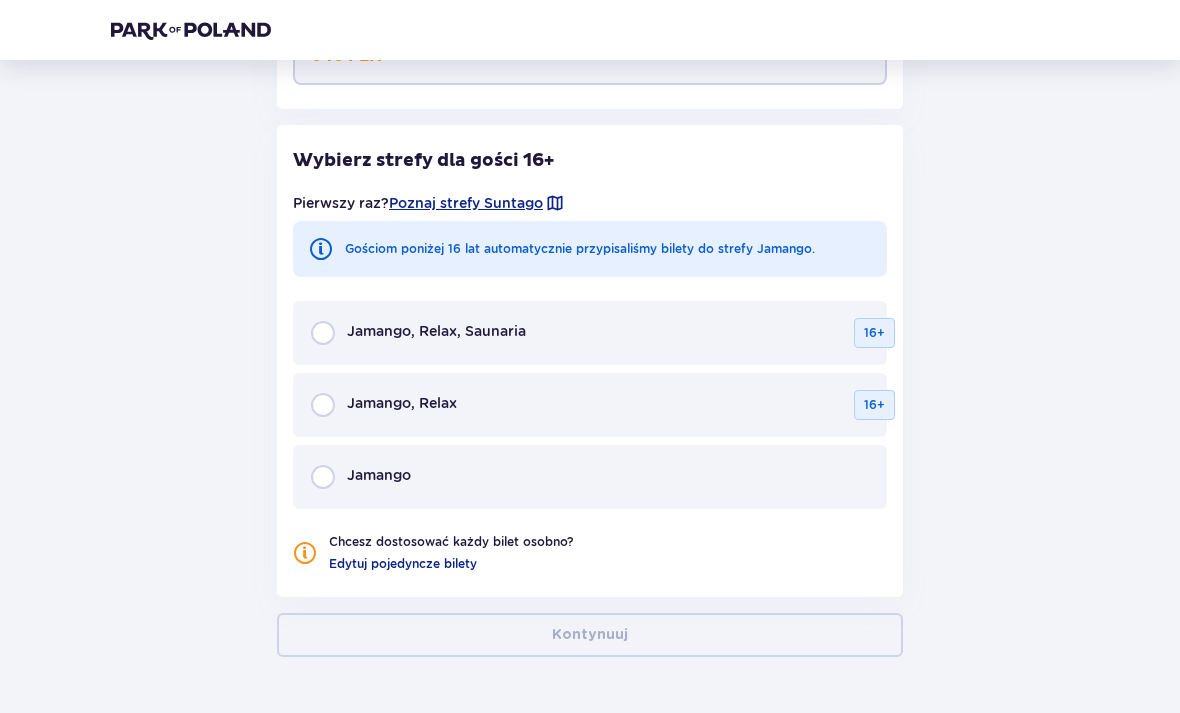 click on "Poznaj strefy Suntago" at bounding box center (466, 203) 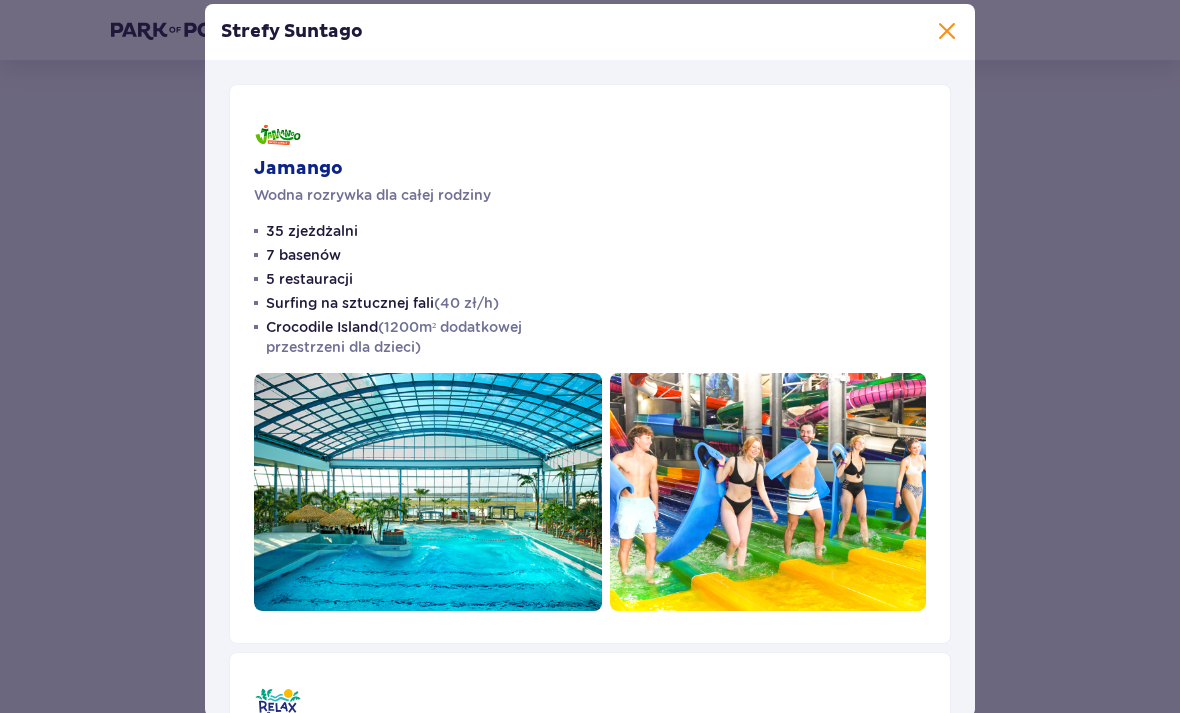 scroll, scrollTop: 0, scrollLeft: 0, axis: both 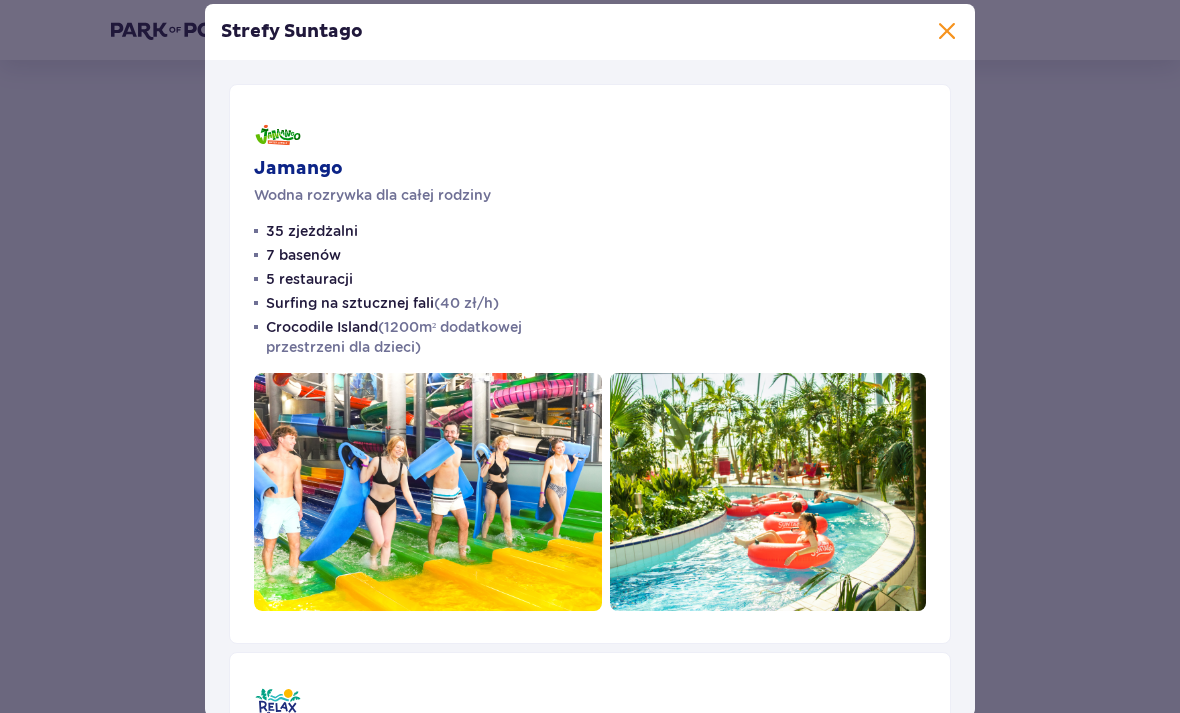 click on "Strefy Suntago" at bounding box center (590, 32) 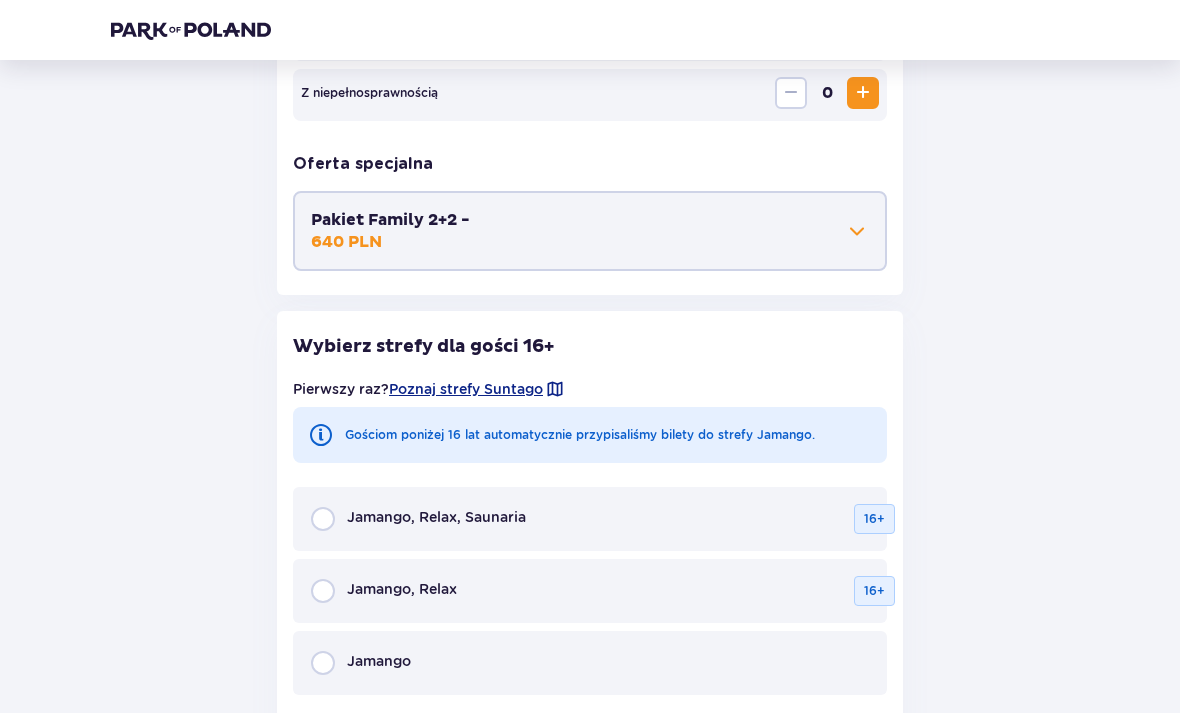 scroll, scrollTop: 1110, scrollLeft: 0, axis: vertical 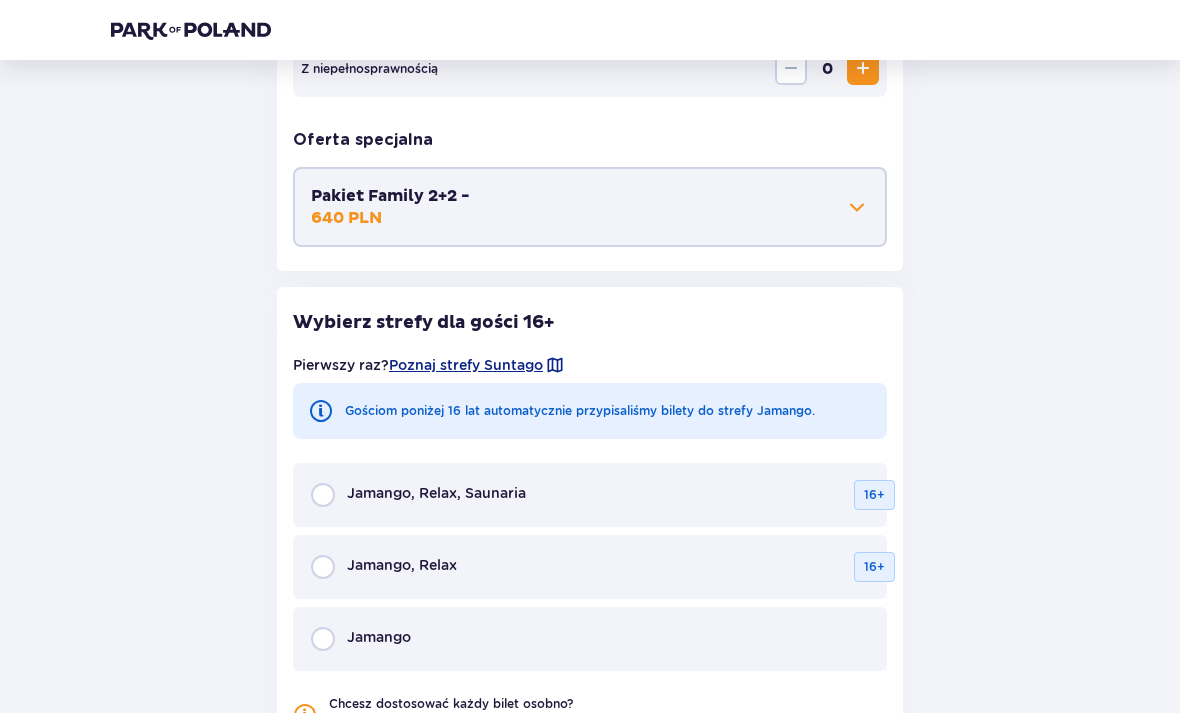 click at bounding box center [323, 640] 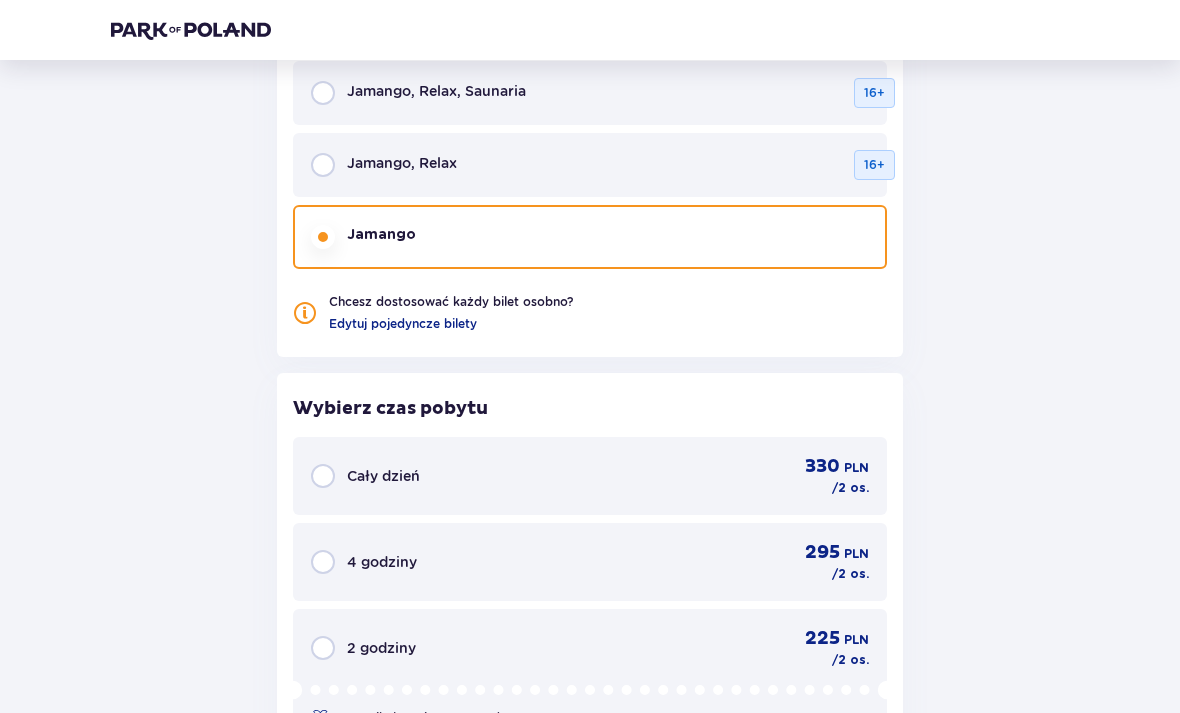 scroll, scrollTop: 1582, scrollLeft: 0, axis: vertical 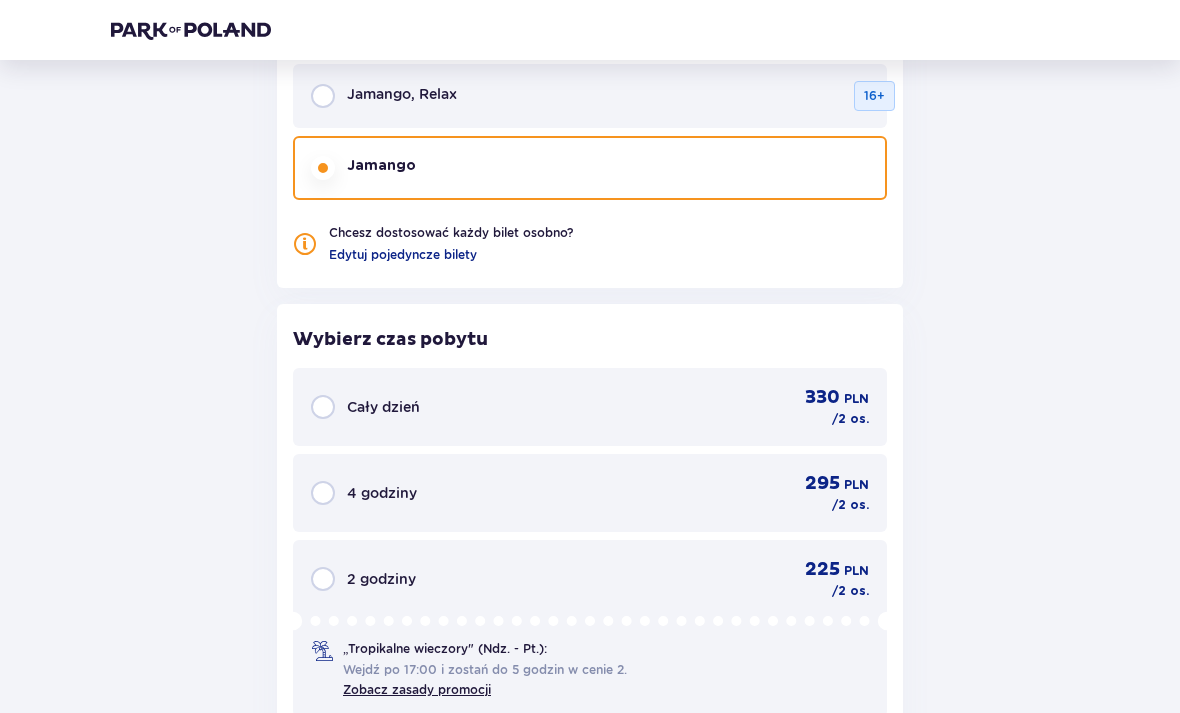 click at bounding box center (323, 407) 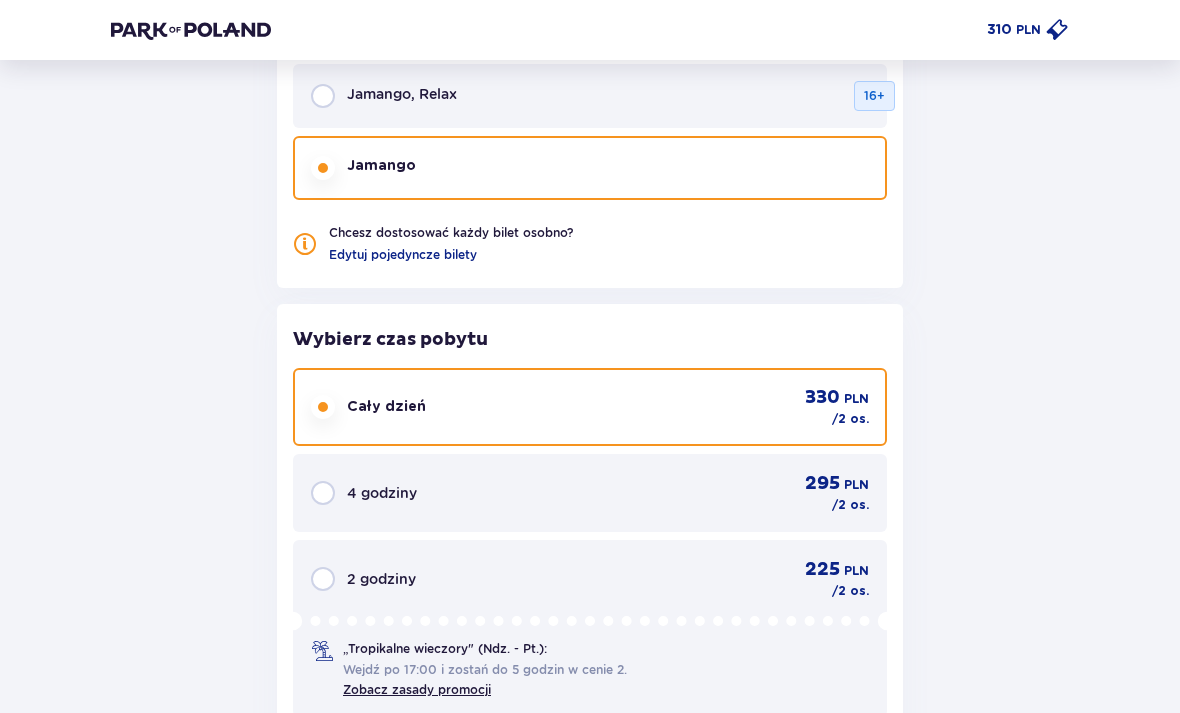 scroll, scrollTop: 1890, scrollLeft: 0, axis: vertical 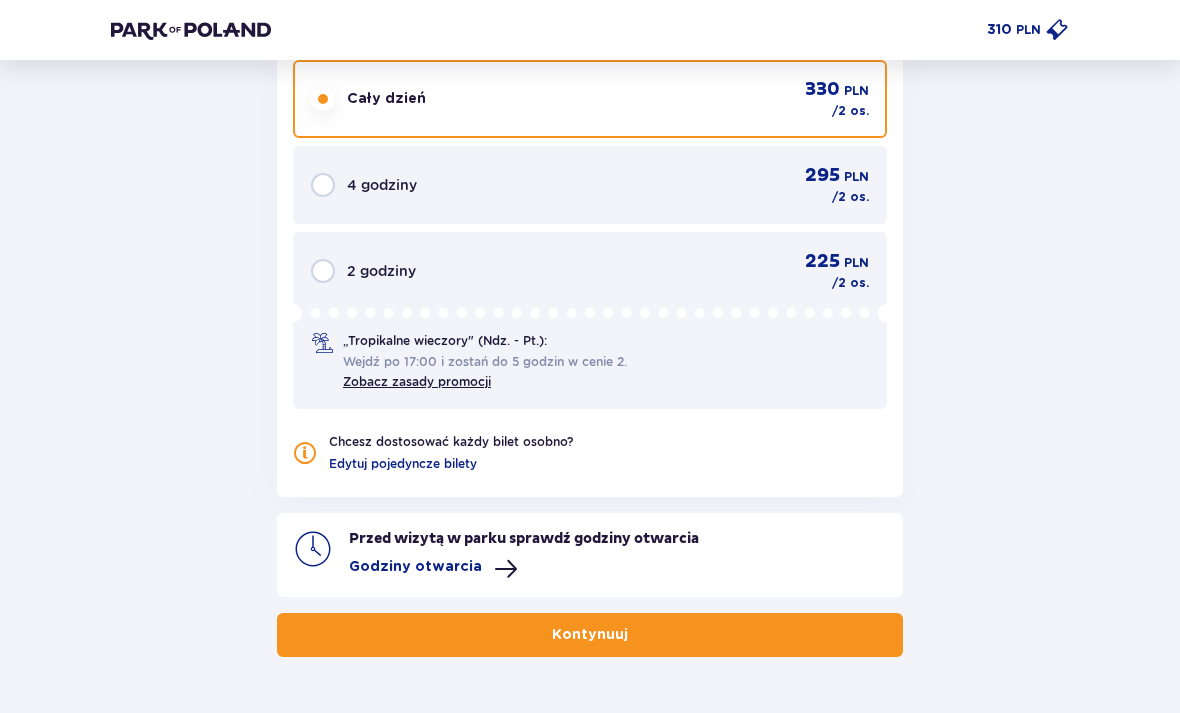 click at bounding box center [506, 569] 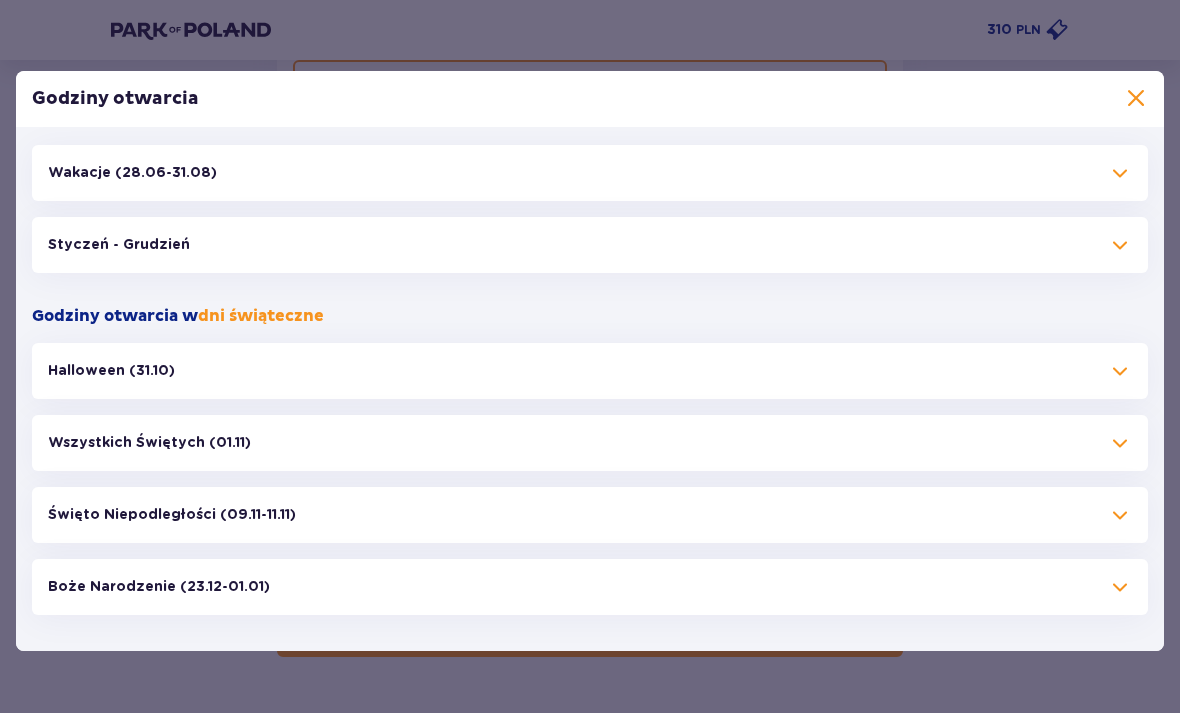 click at bounding box center (1120, 173) 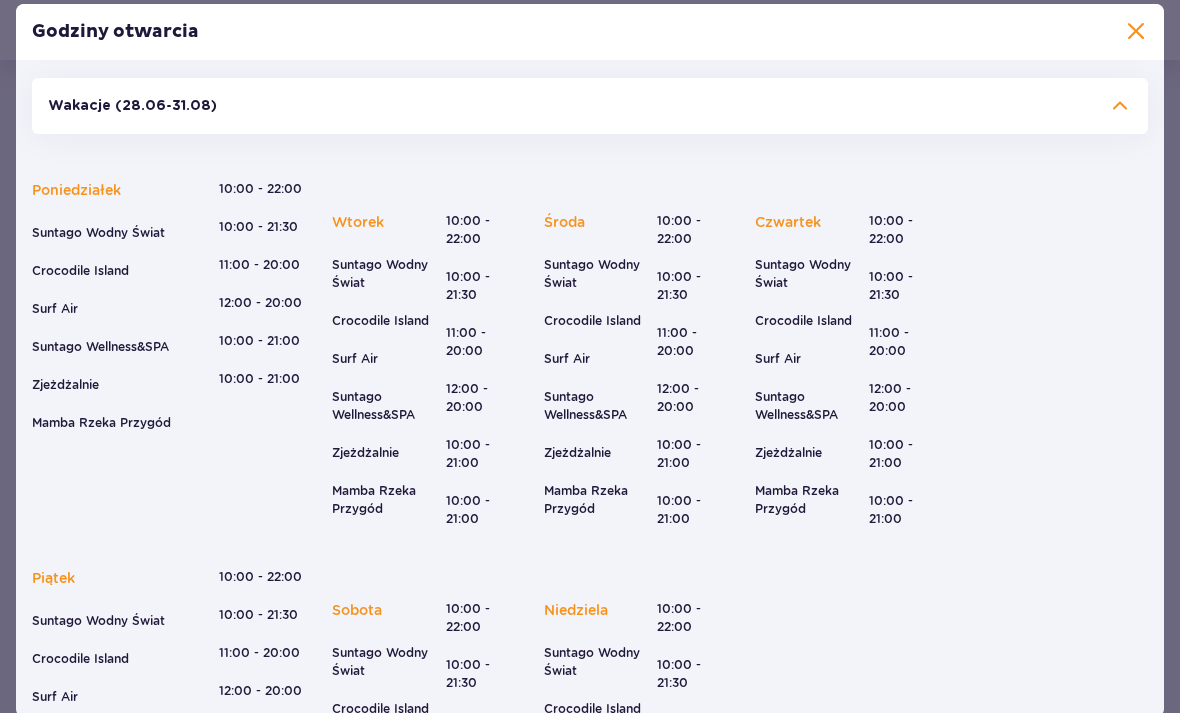 scroll, scrollTop: 0, scrollLeft: 0, axis: both 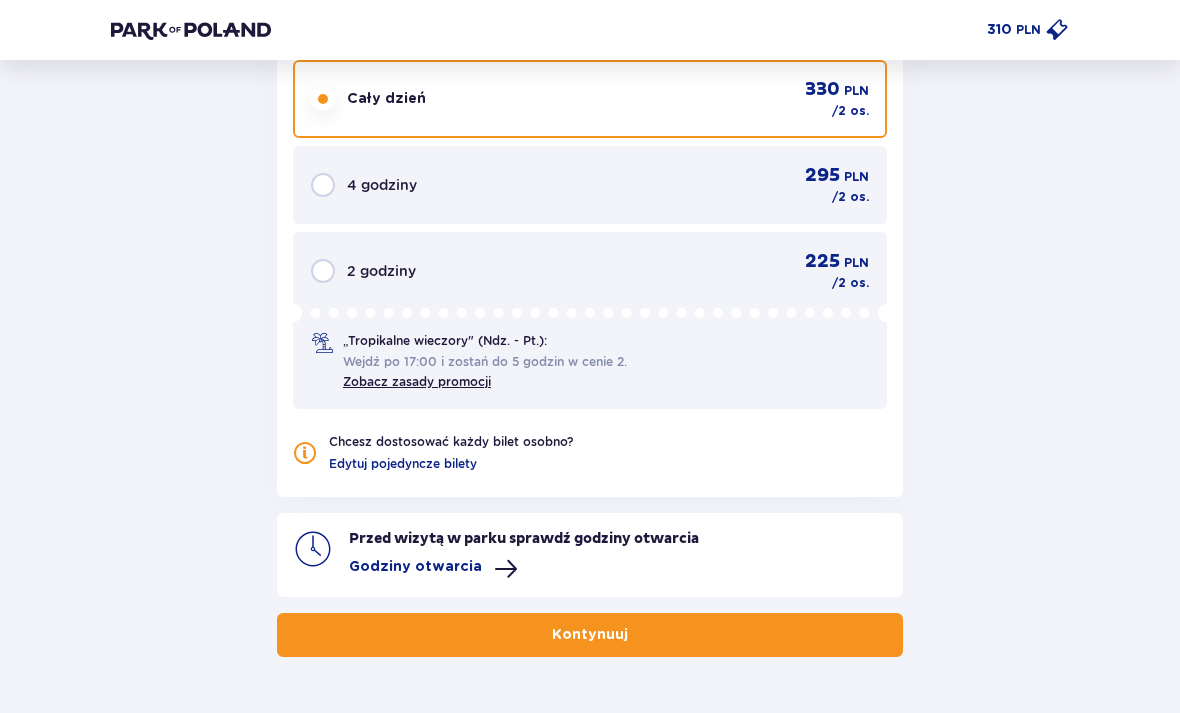 click on "Kontynuuj" at bounding box center (590, 635) 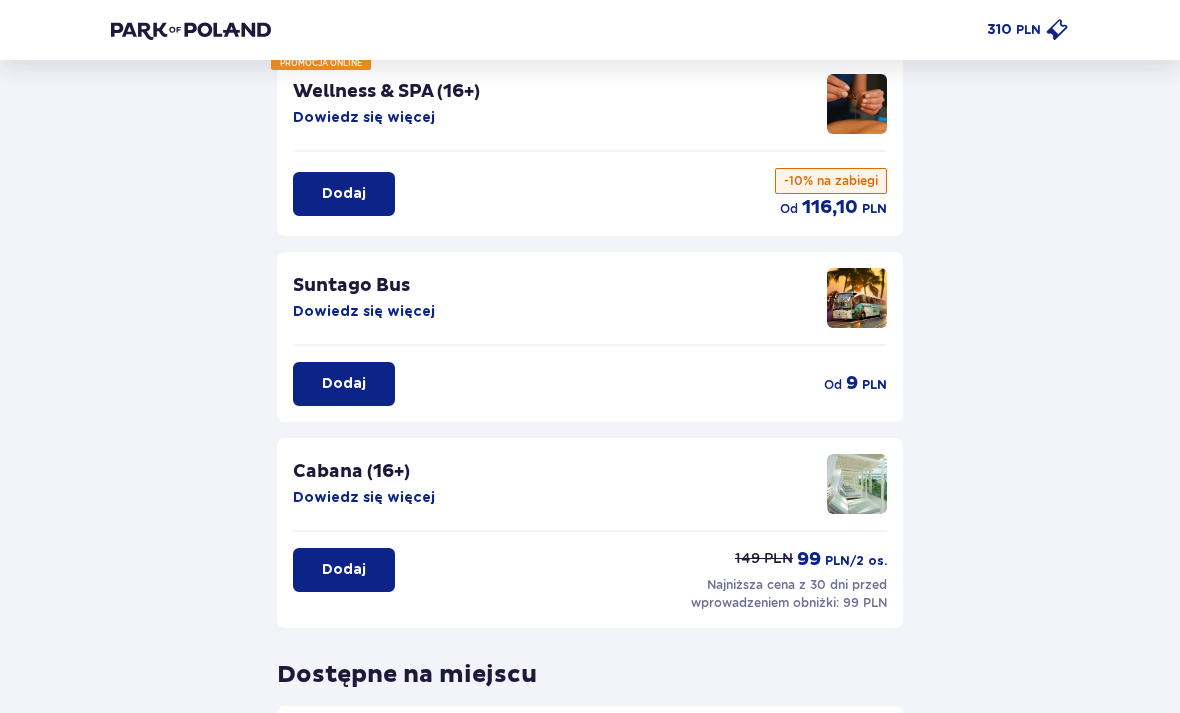 scroll, scrollTop: 142, scrollLeft: 0, axis: vertical 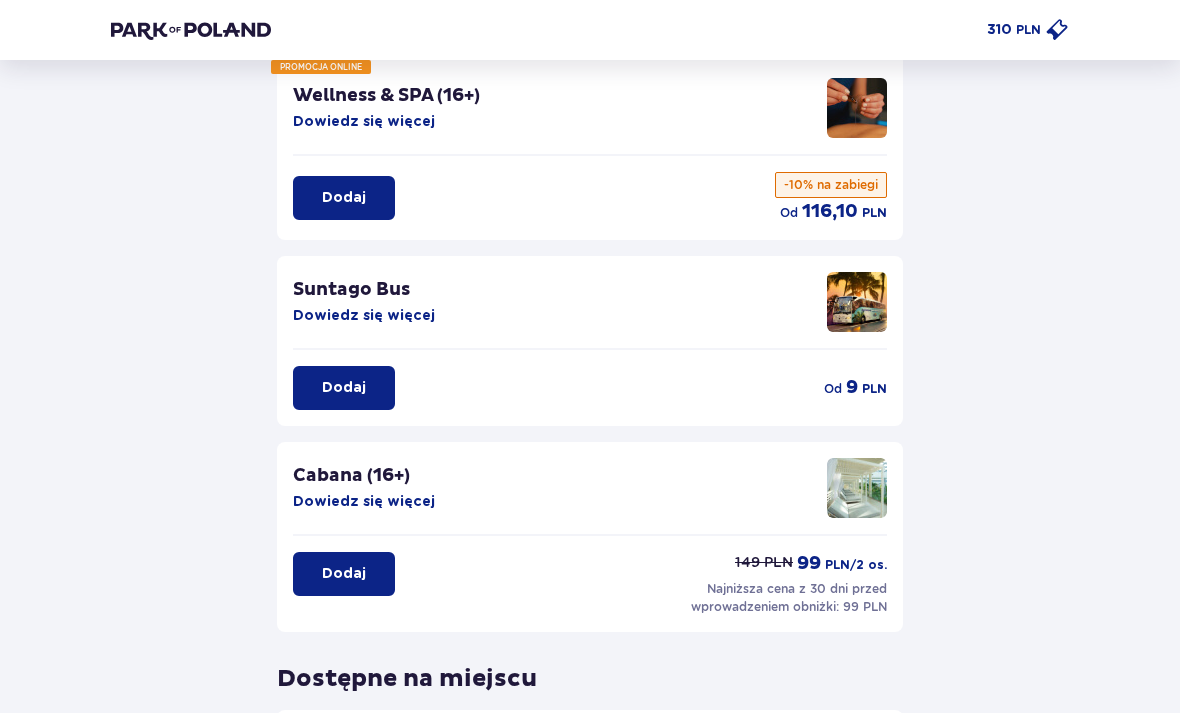 click on "Dodaj" at bounding box center [344, 388] 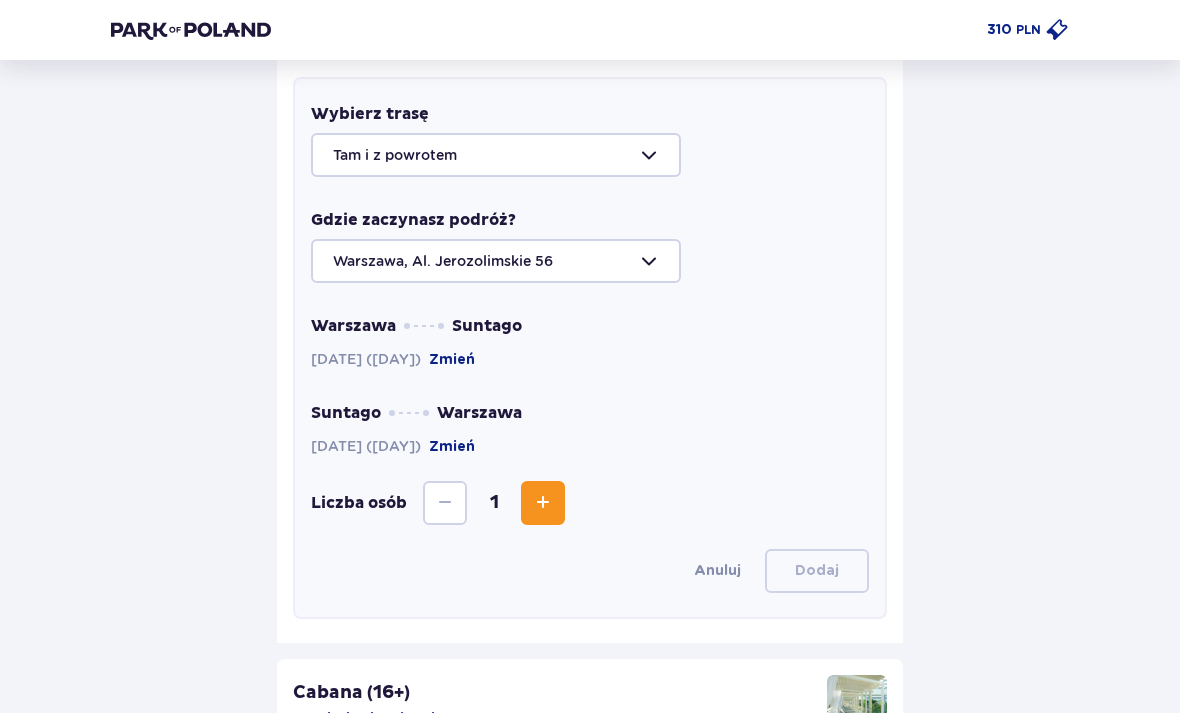 scroll, scrollTop: 532, scrollLeft: 0, axis: vertical 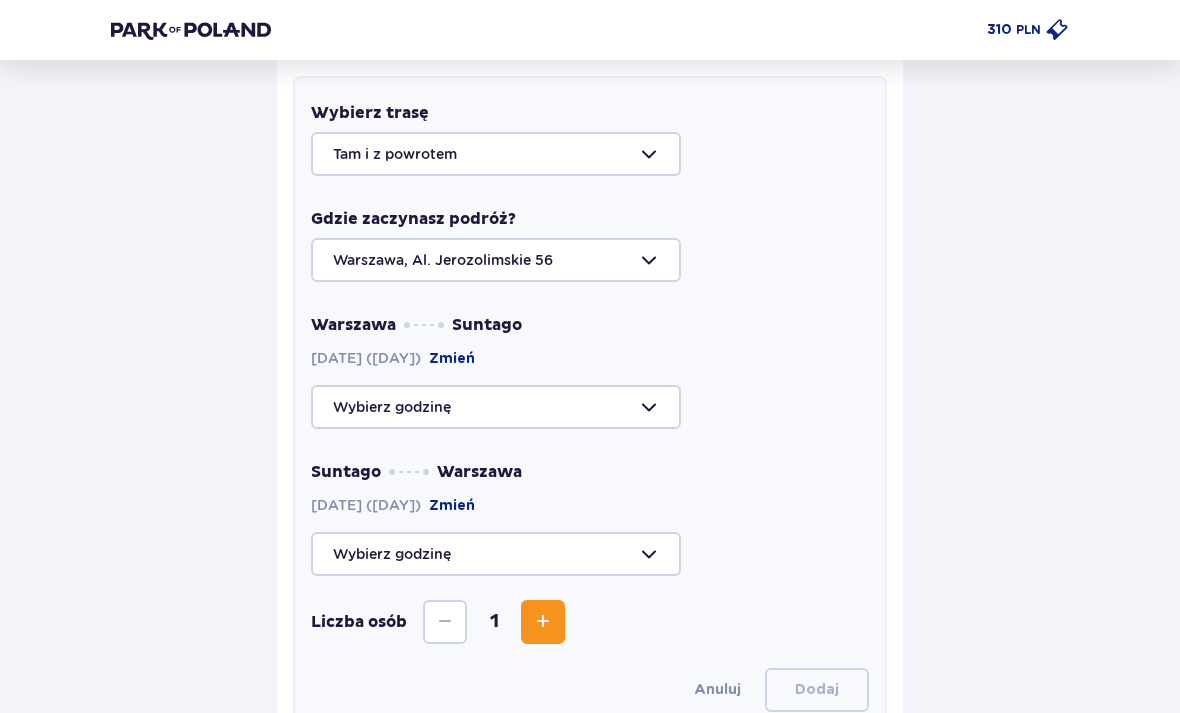 click at bounding box center (590, 407) 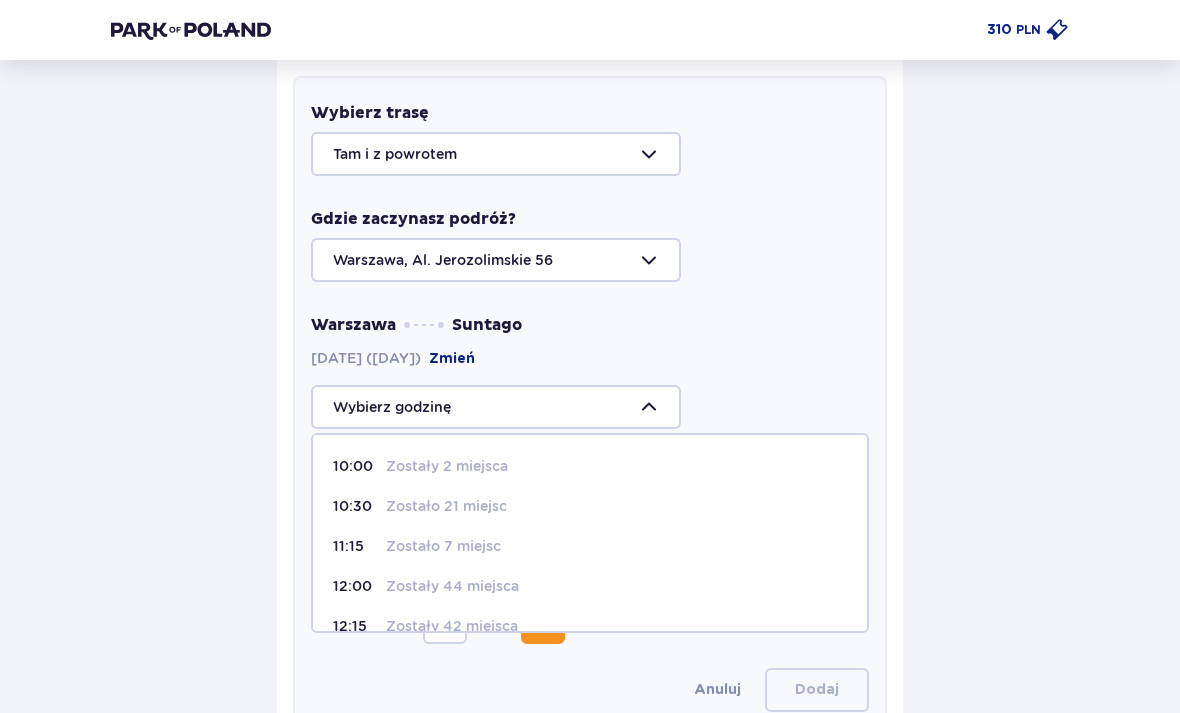scroll, scrollTop: 80, scrollLeft: 0, axis: vertical 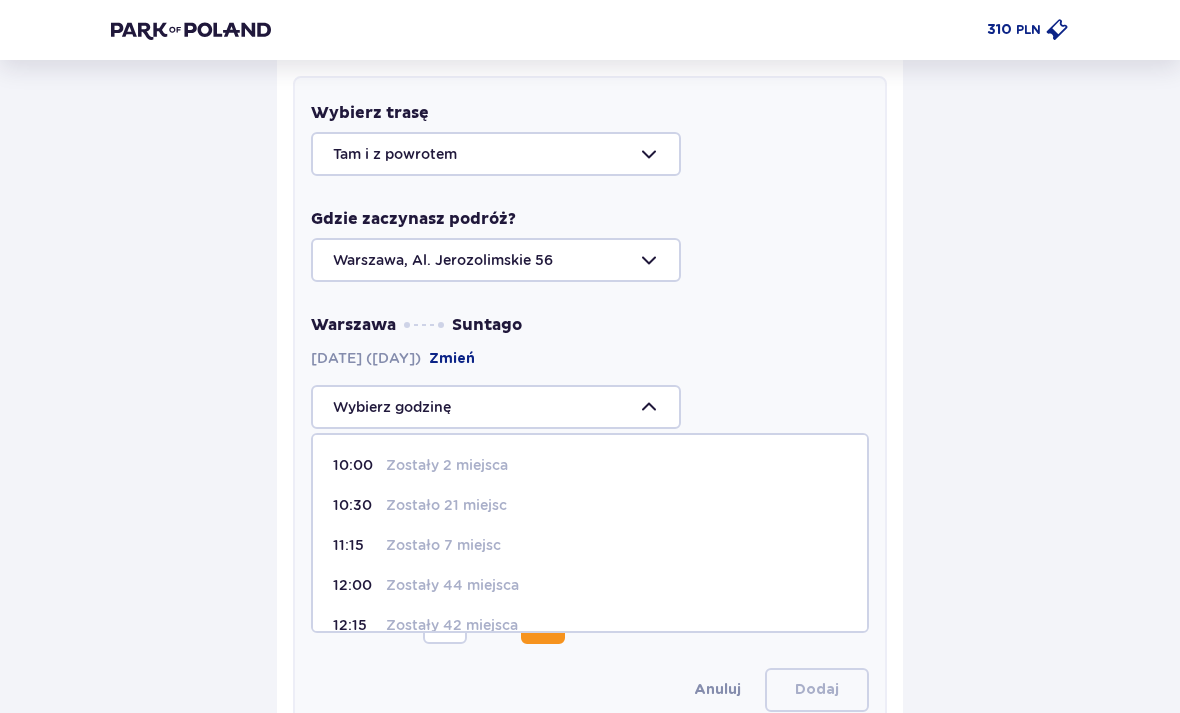 click on "Zostało 21 miejsc" at bounding box center [446, 505] 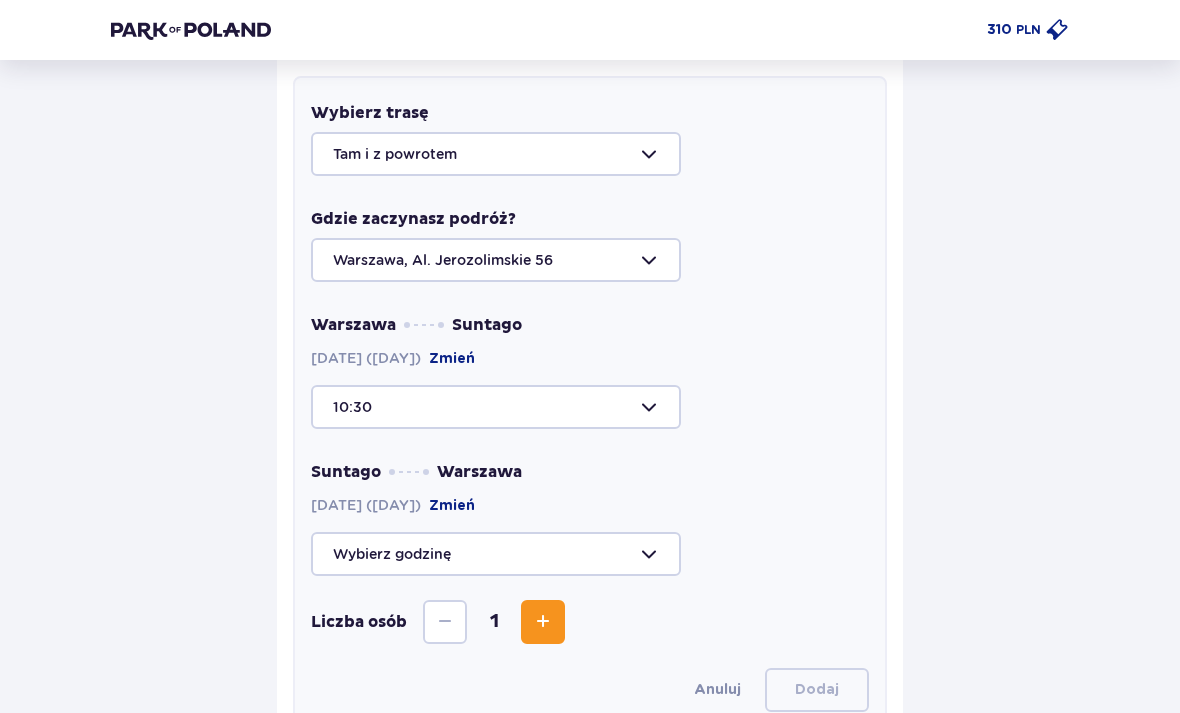 click at bounding box center [590, 554] 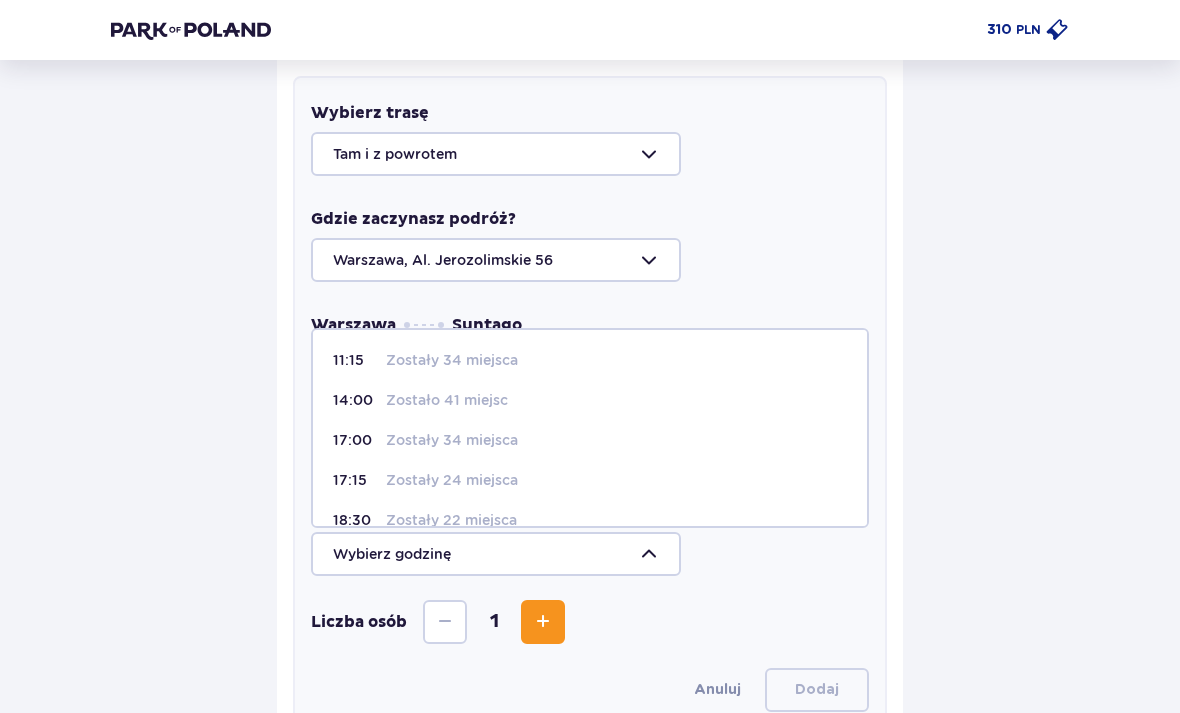 scroll, scrollTop: 0, scrollLeft: 0, axis: both 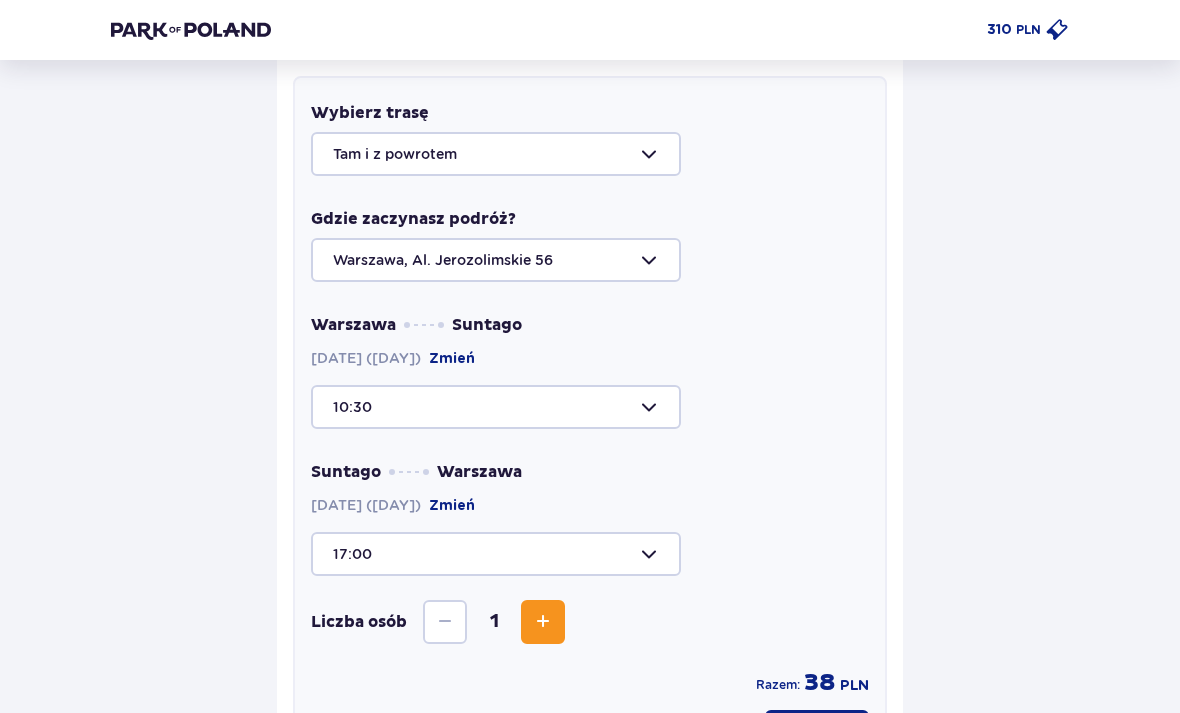 click at bounding box center (590, 407) 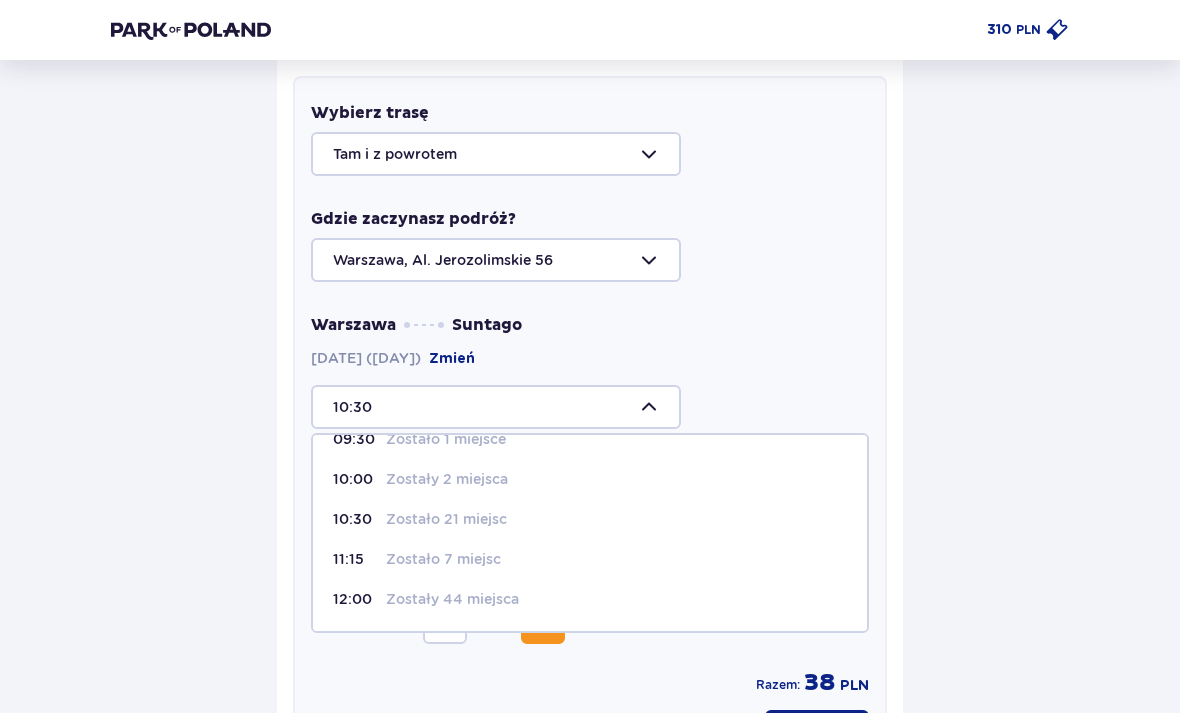 scroll, scrollTop: 69, scrollLeft: 0, axis: vertical 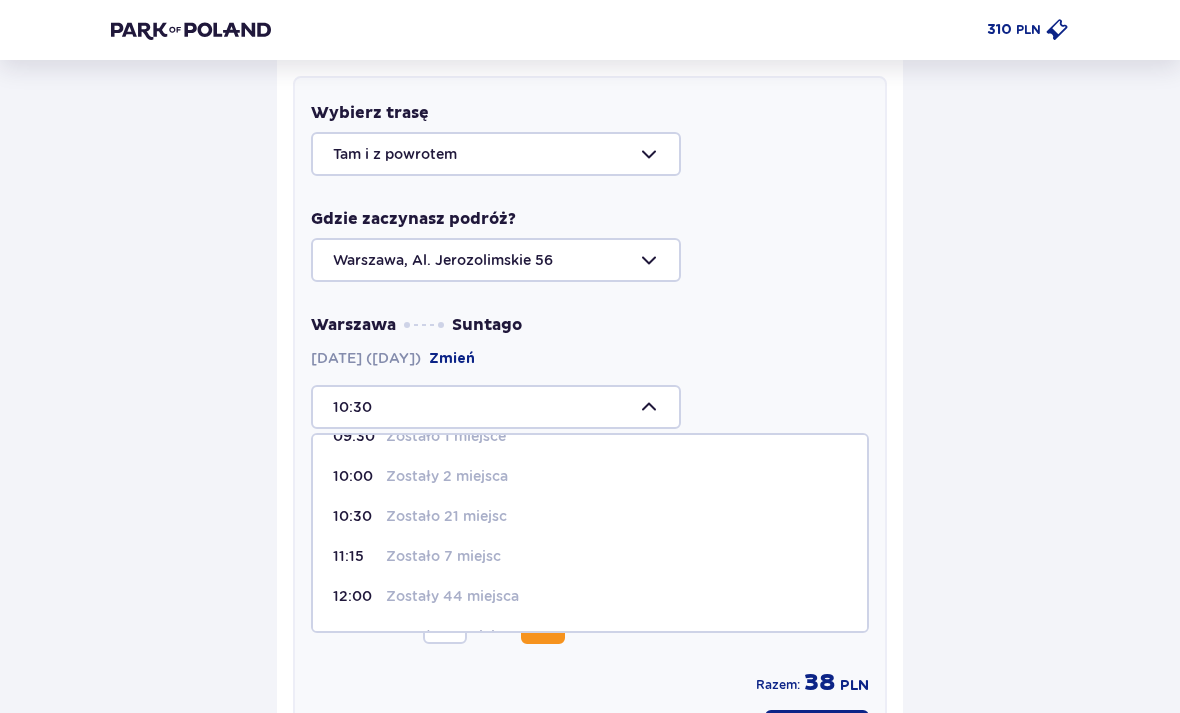 click on "Zostały 2 miejsca" at bounding box center [447, 476] 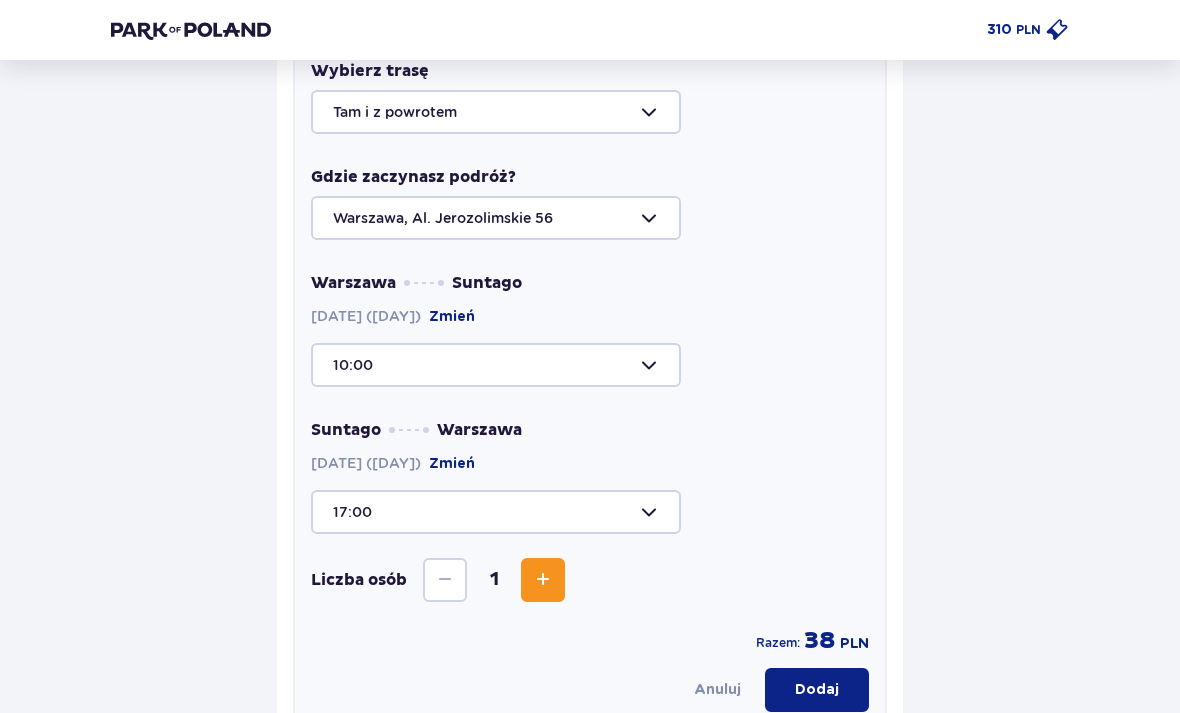 scroll, scrollTop: 596, scrollLeft: 0, axis: vertical 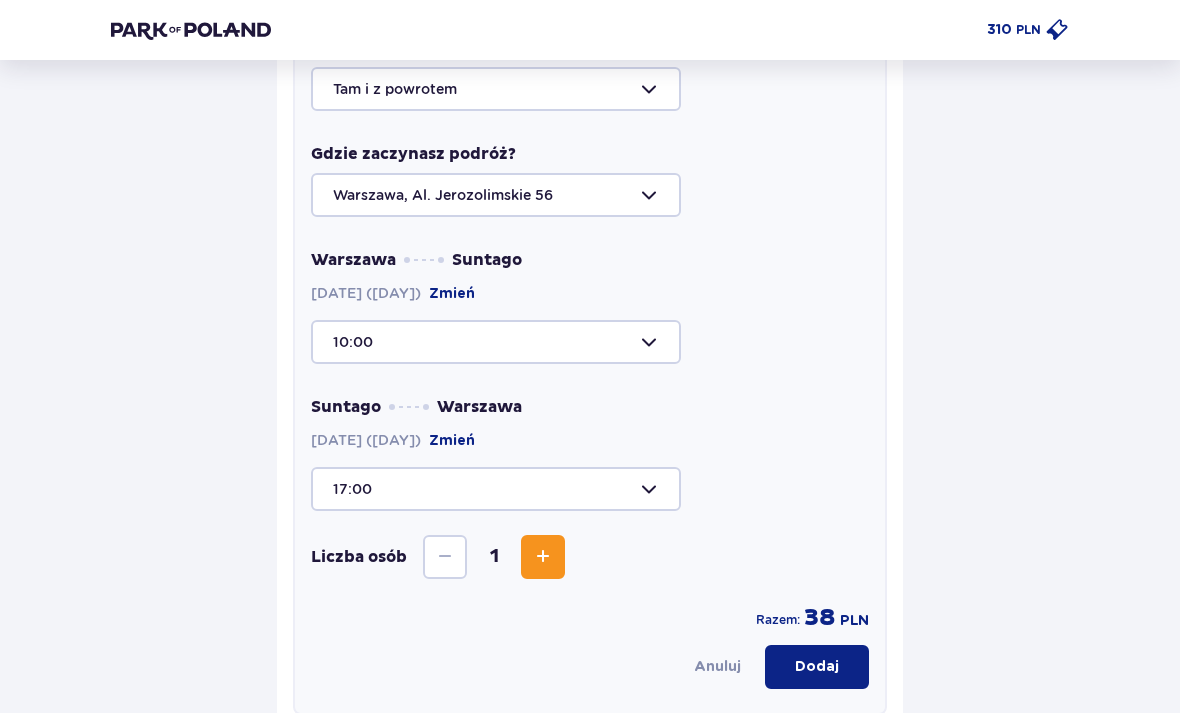 click on "Dodaj" at bounding box center [817, 668] 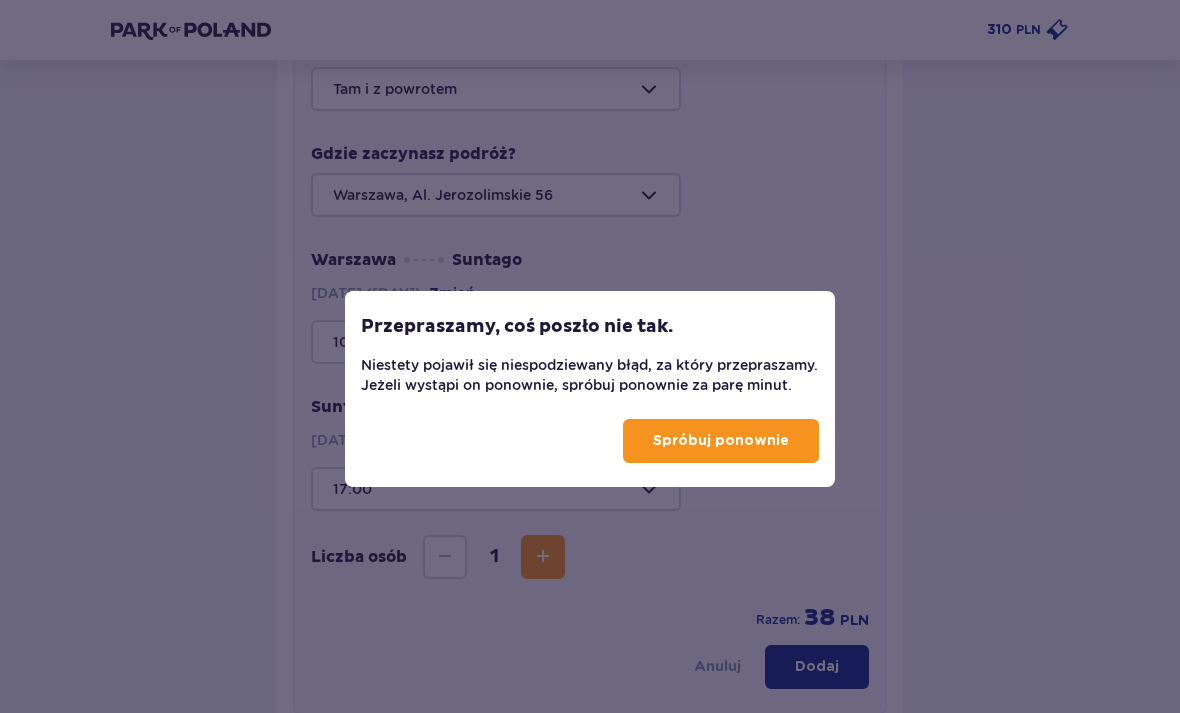 click on "Spróbuj ponownie" at bounding box center [721, 441] 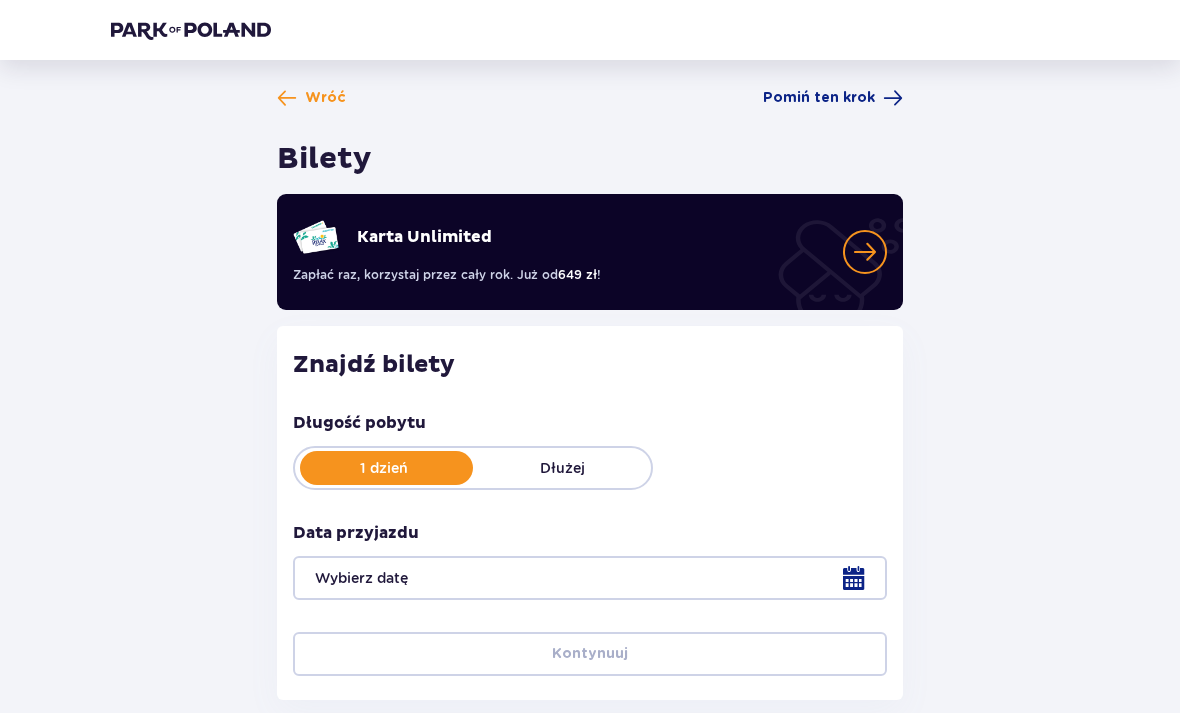 scroll, scrollTop: 0, scrollLeft: 0, axis: both 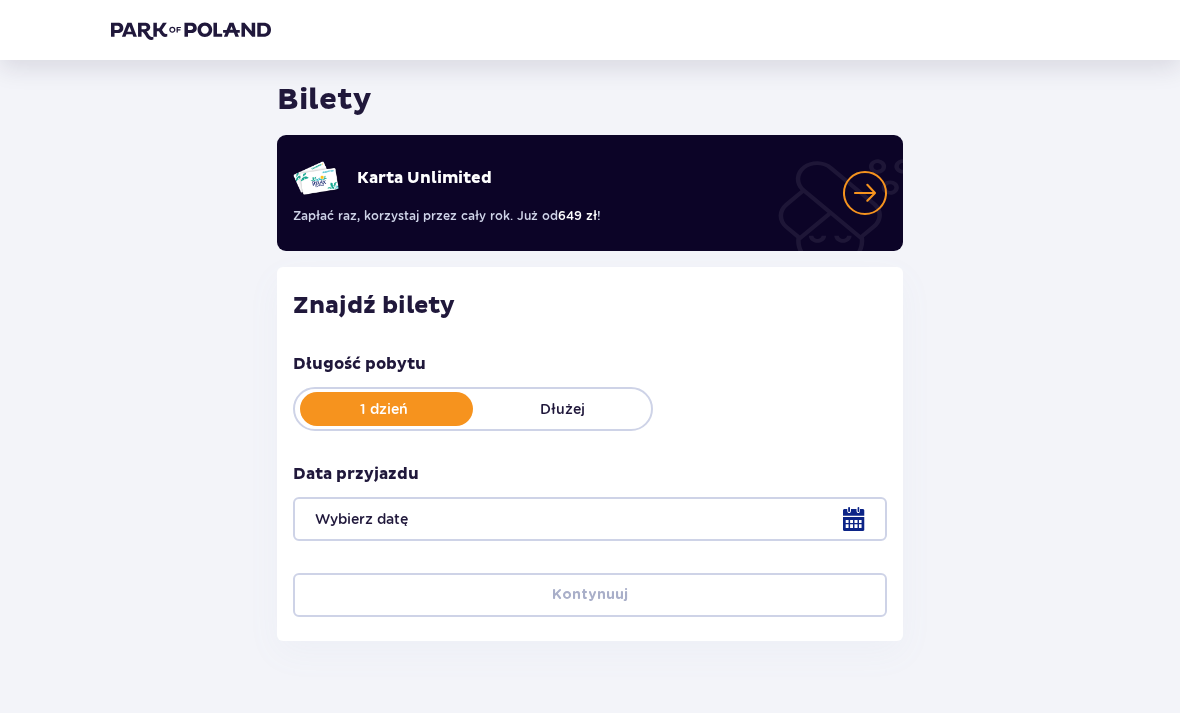 click at bounding box center [590, 519] 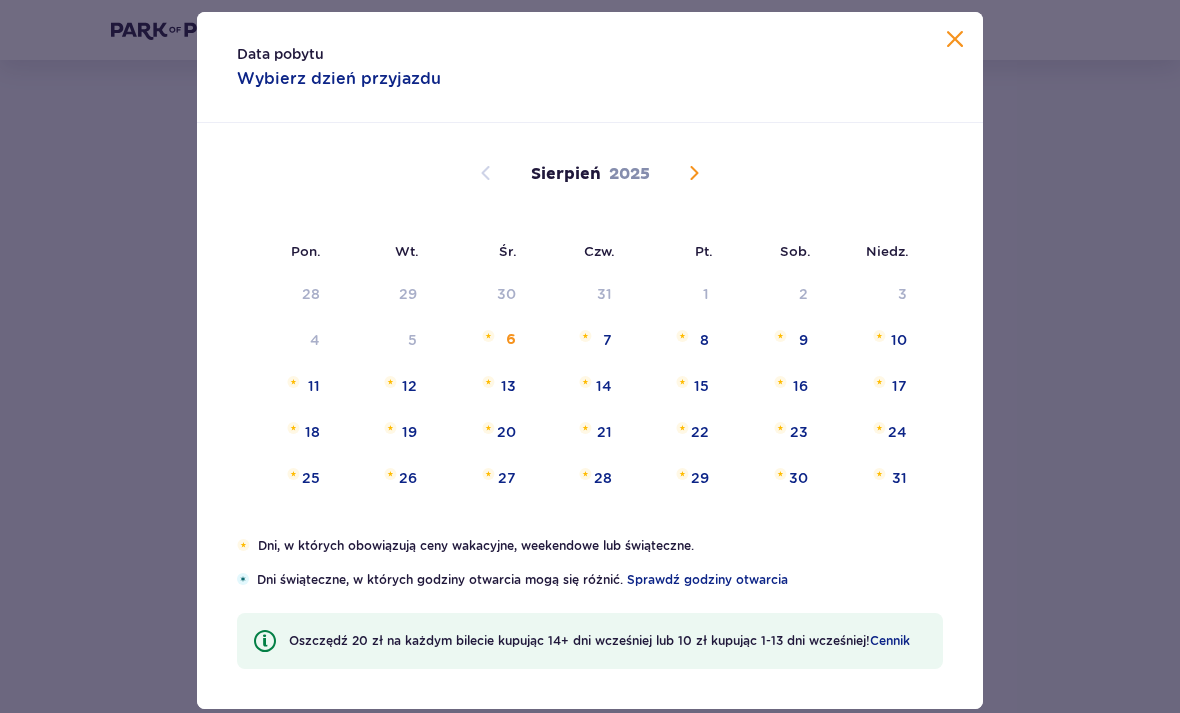 click on "8" at bounding box center (674, 341) 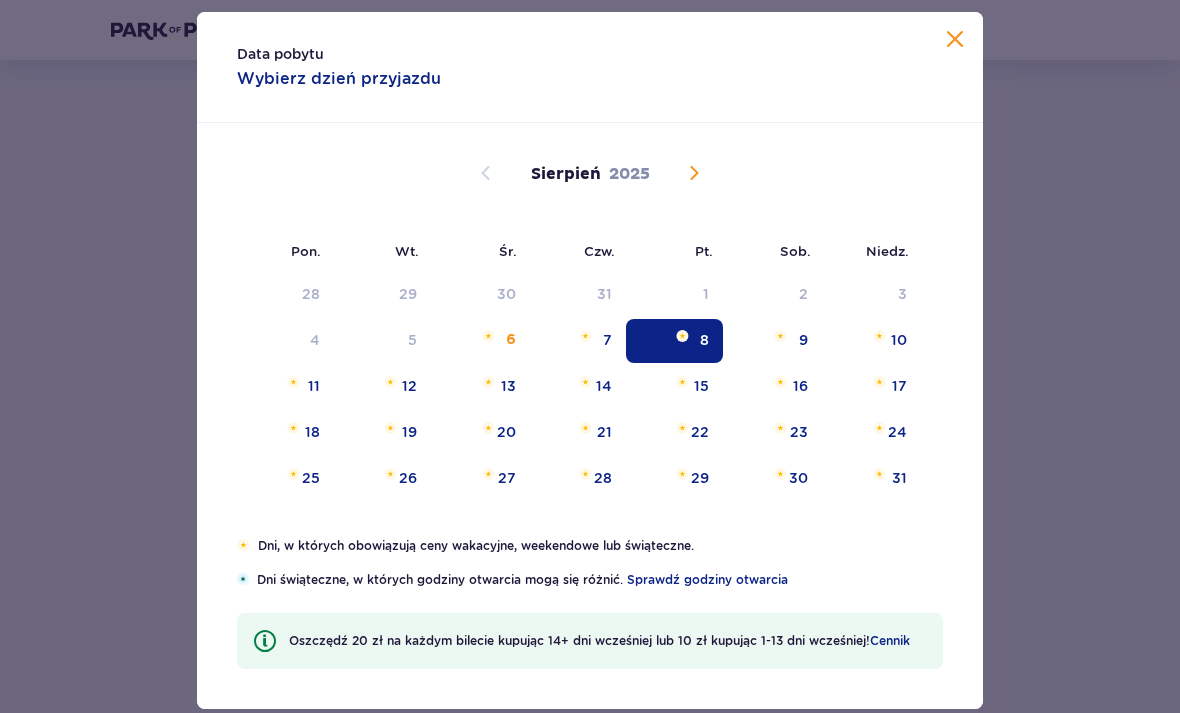 type on "08.08.25" 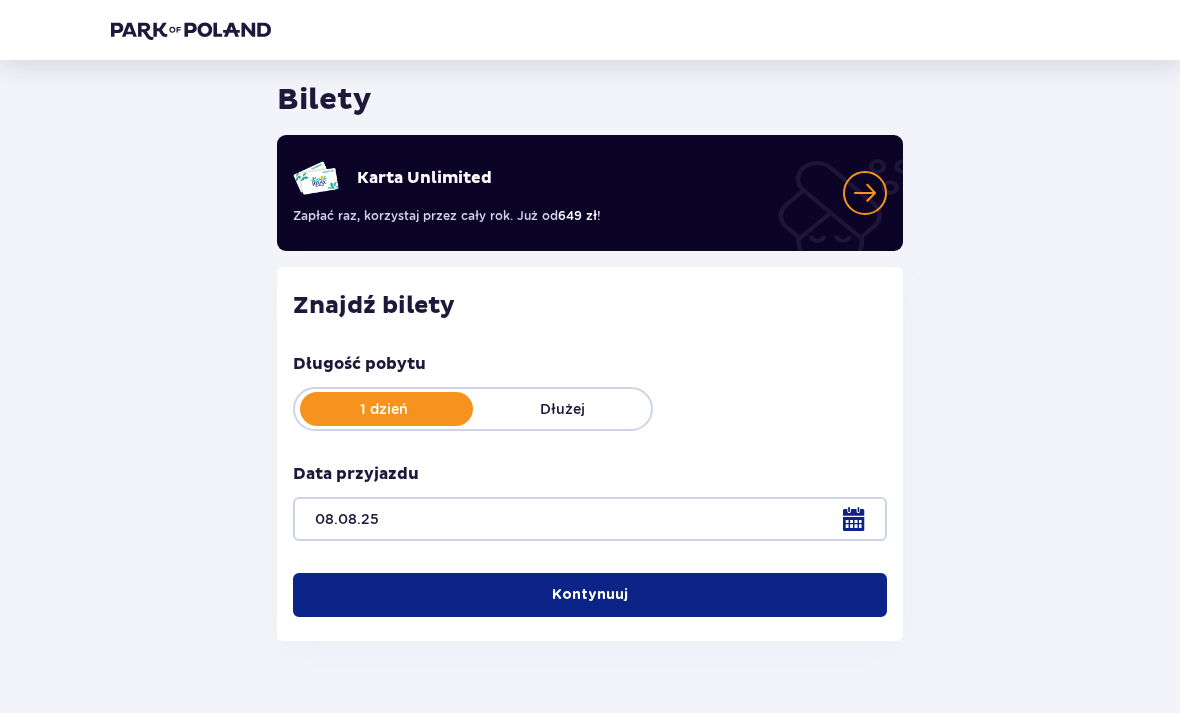 click at bounding box center [590, 519] 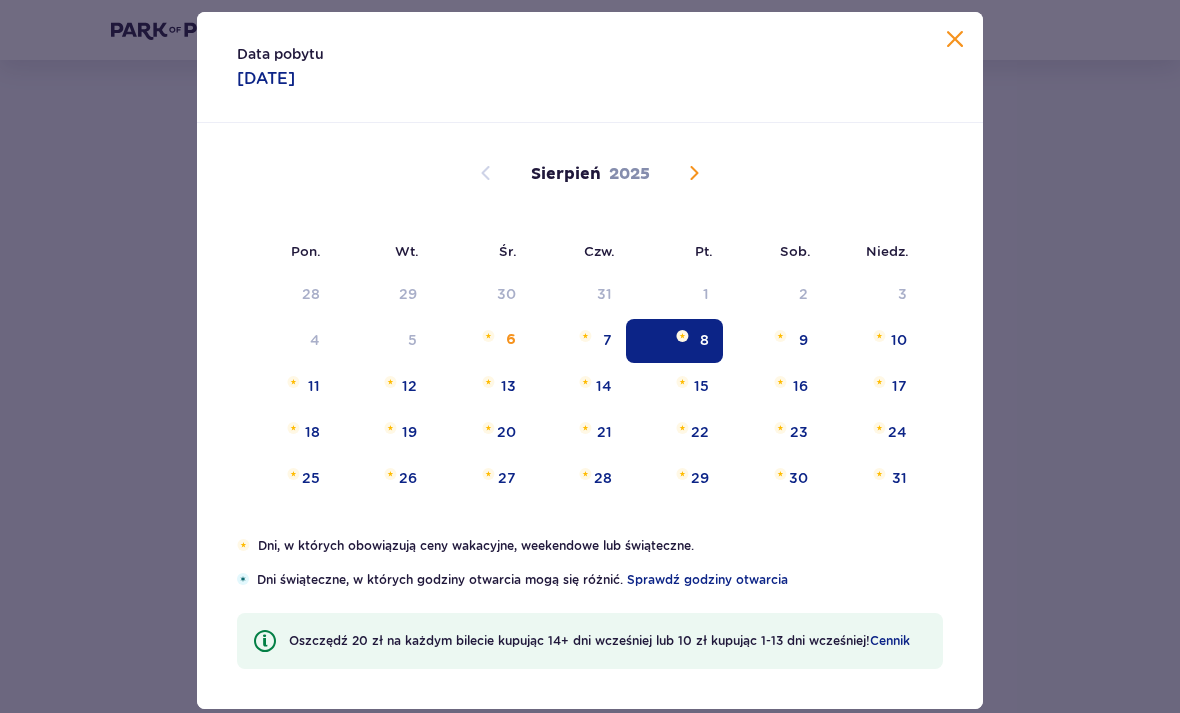 click on "8" at bounding box center (704, 340) 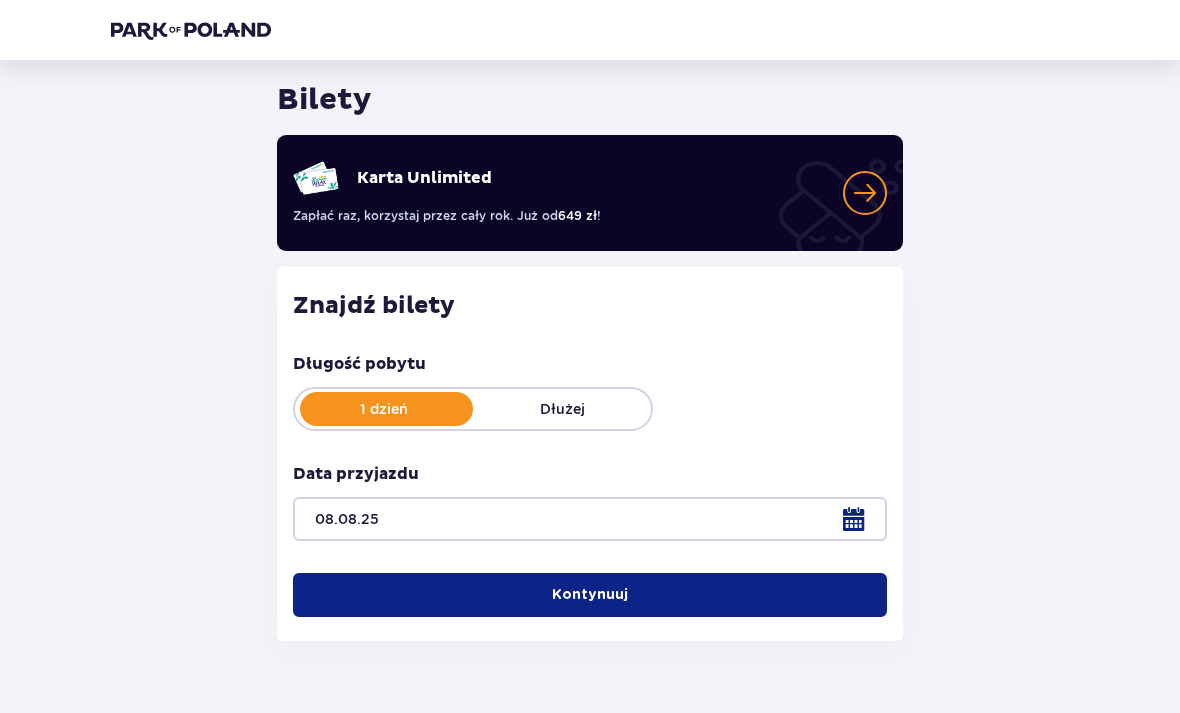 click on "Kontynuuj" at bounding box center [590, 595] 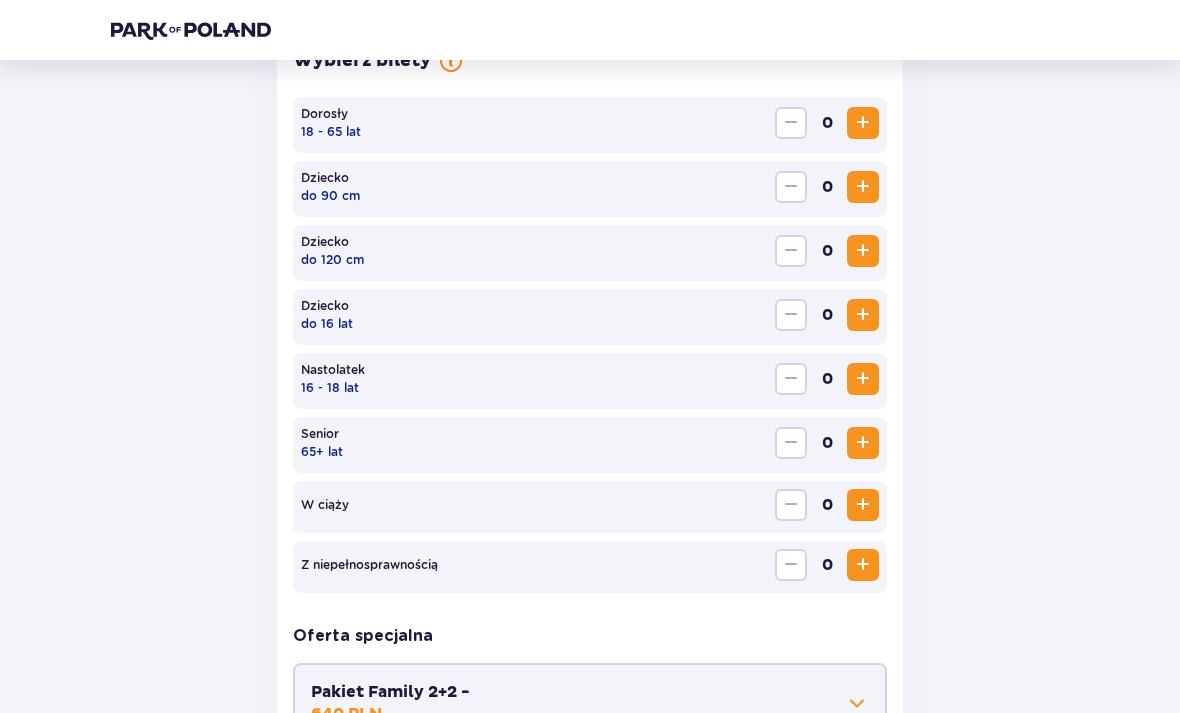 scroll, scrollTop: 616, scrollLeft: 0, axis: vertical 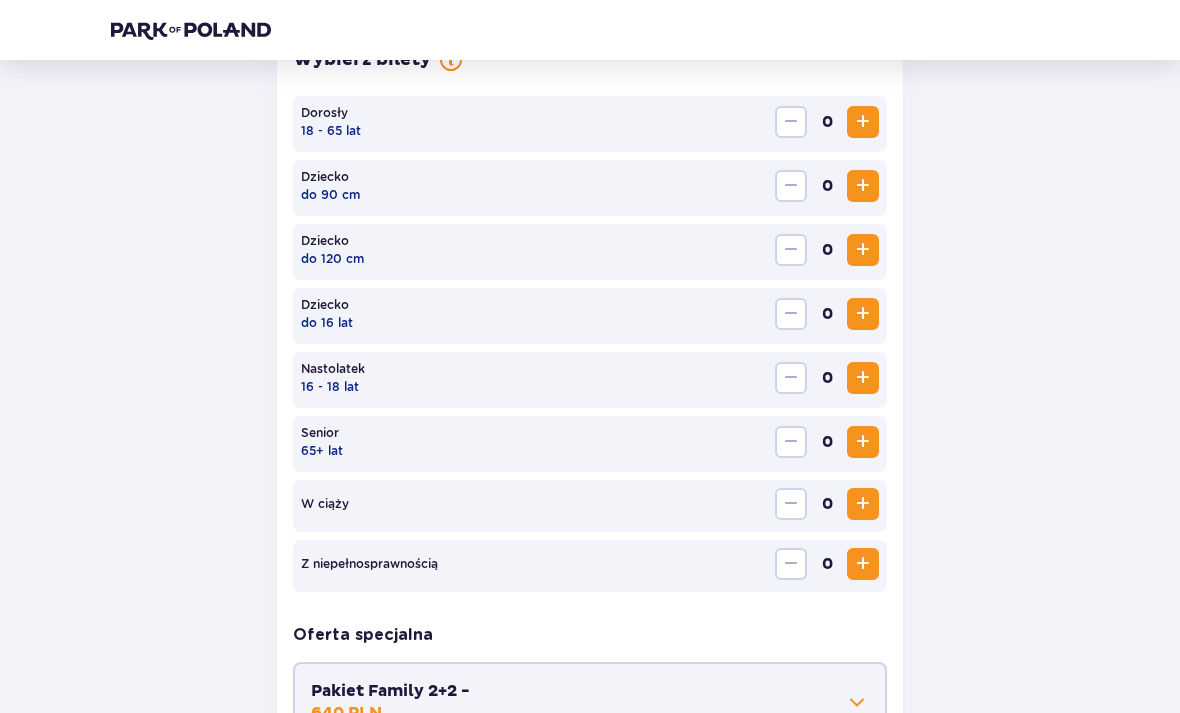 click at bounding box center [863, 122] 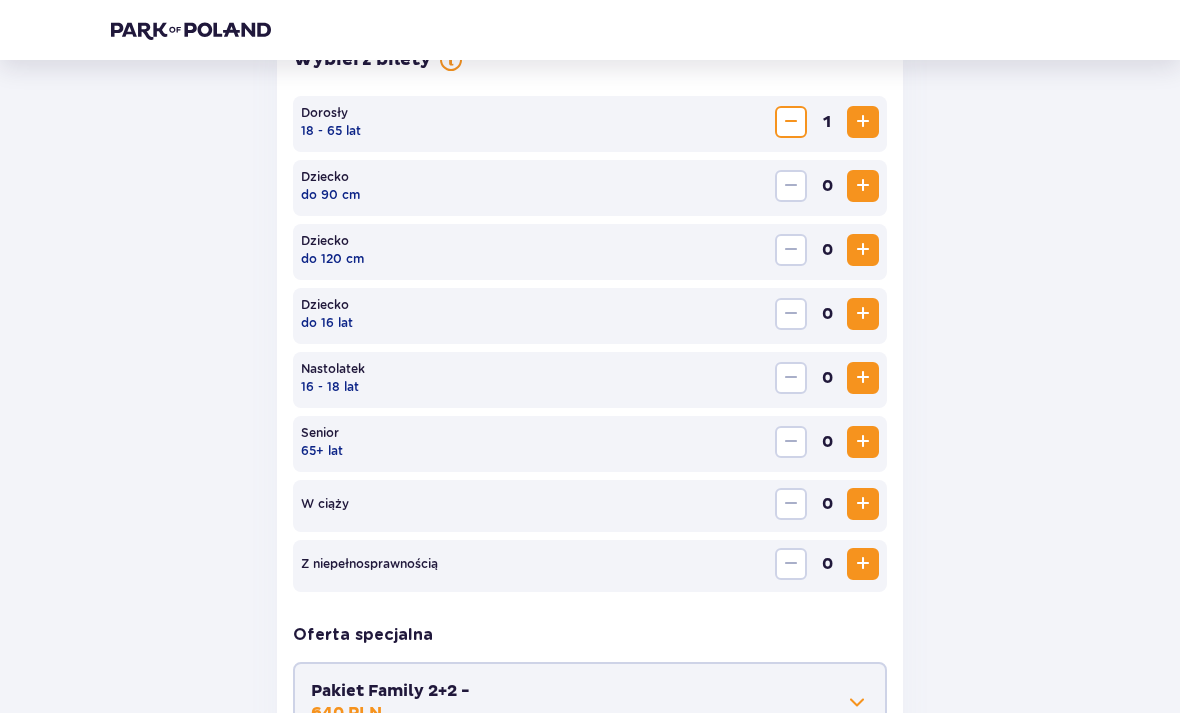click at bounding box center (863, 314) 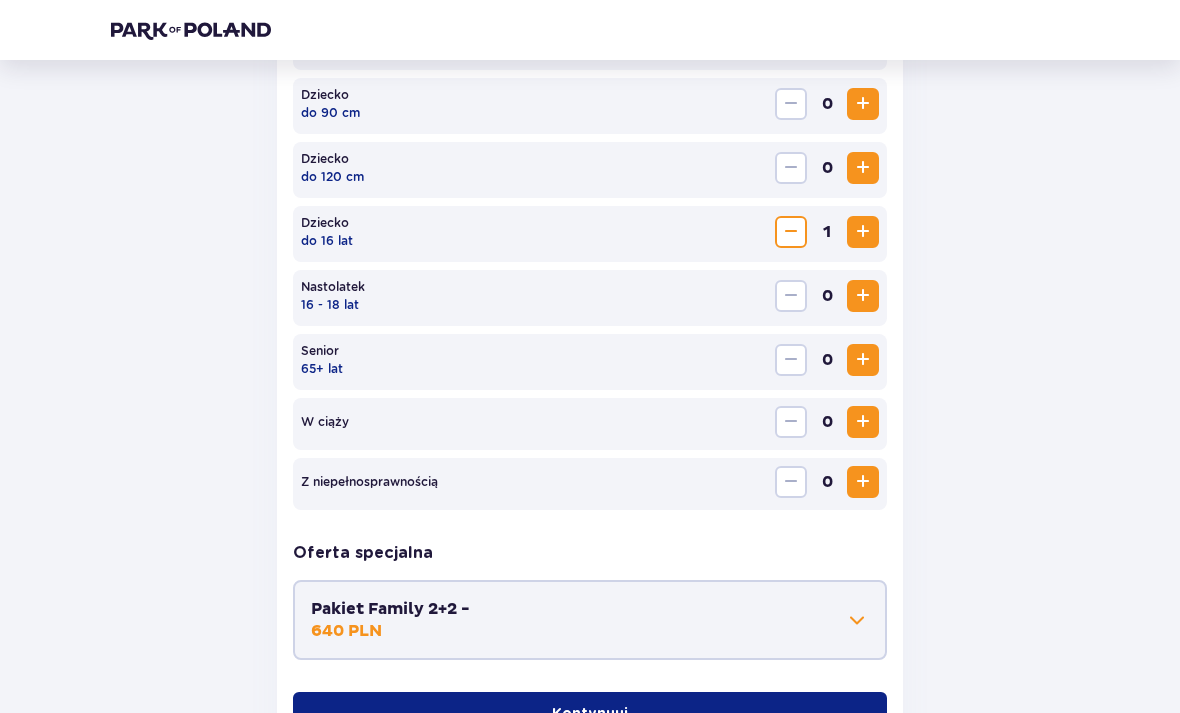 scroll, scrollTop: 801, scrollLeft: 0, axis: vertical 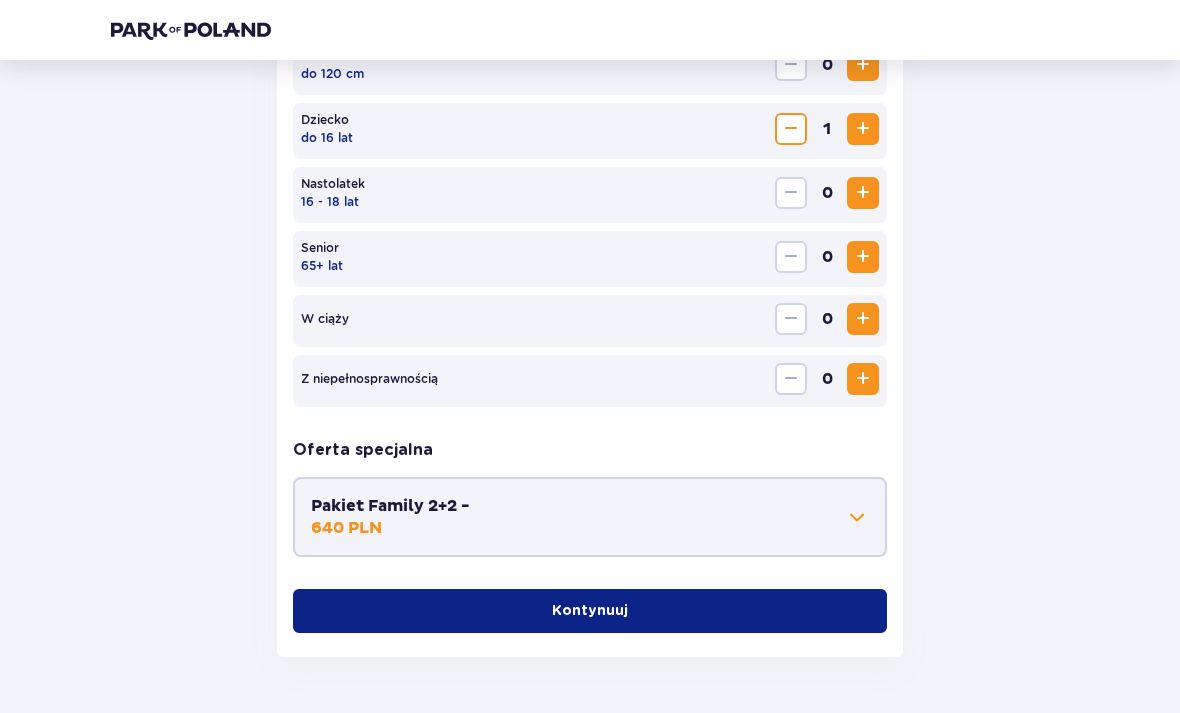click on "Kontynuuj" at bounding box center [590, 611] 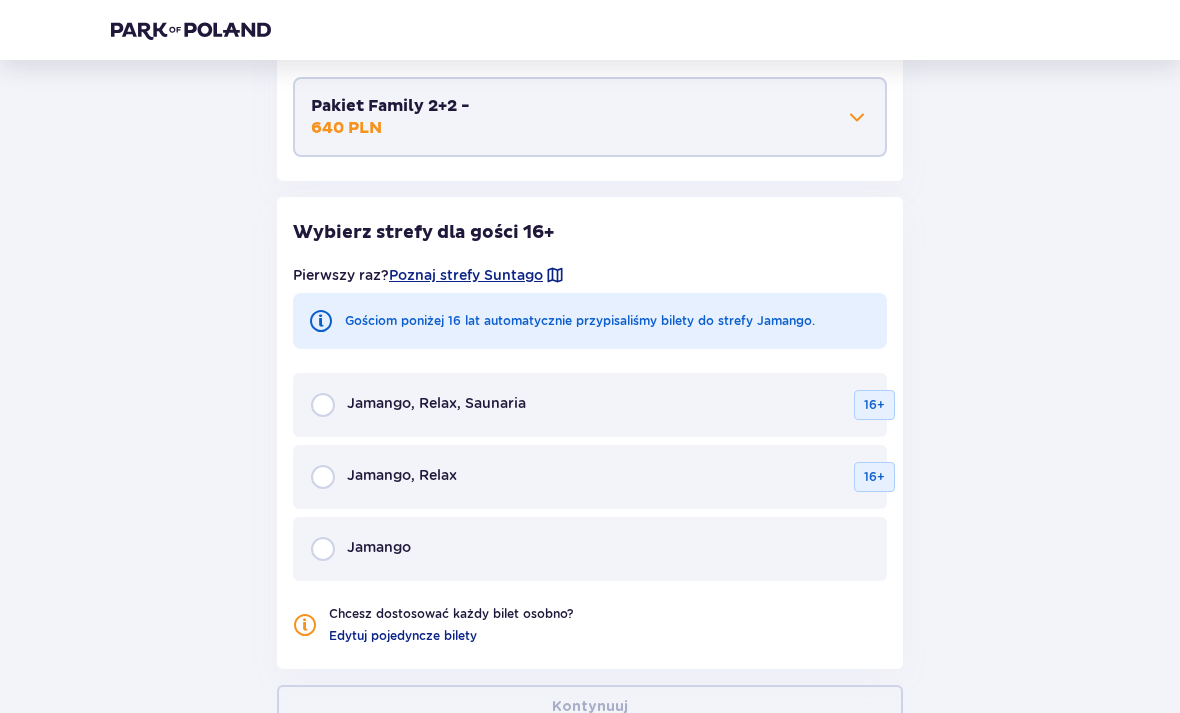 scroll, scrollTop: 1273, scrollLeft: 0, axis: vertical 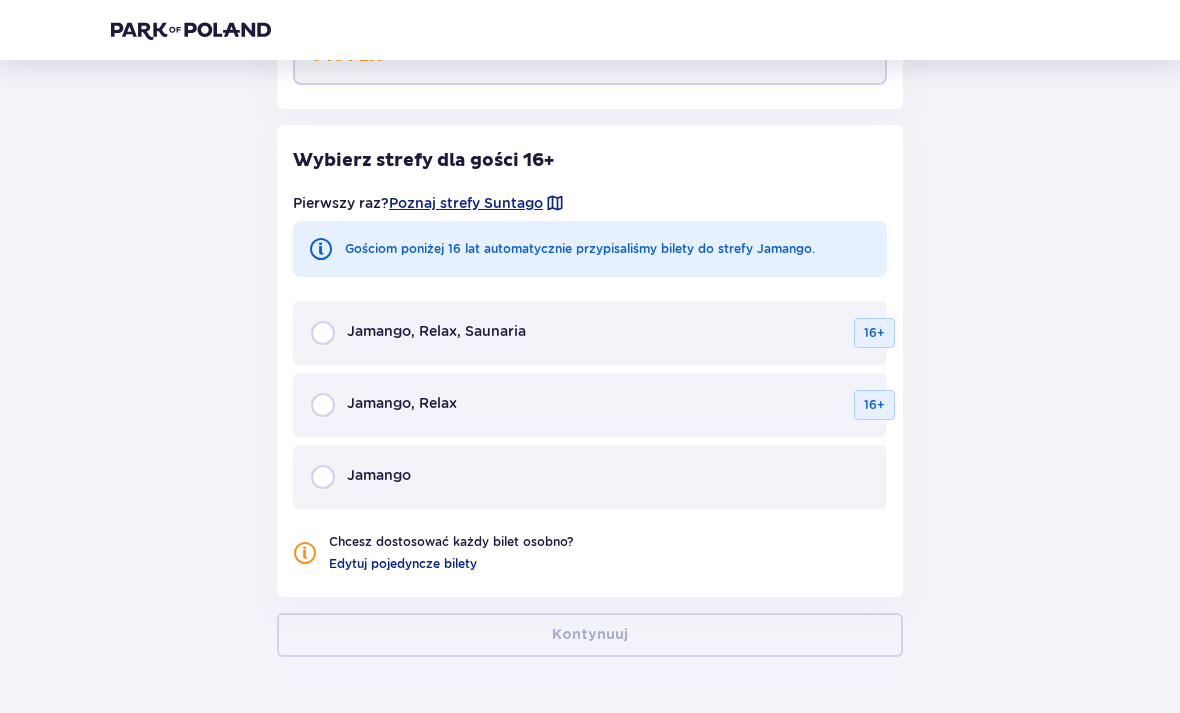 click at bounding box center (323, 477) 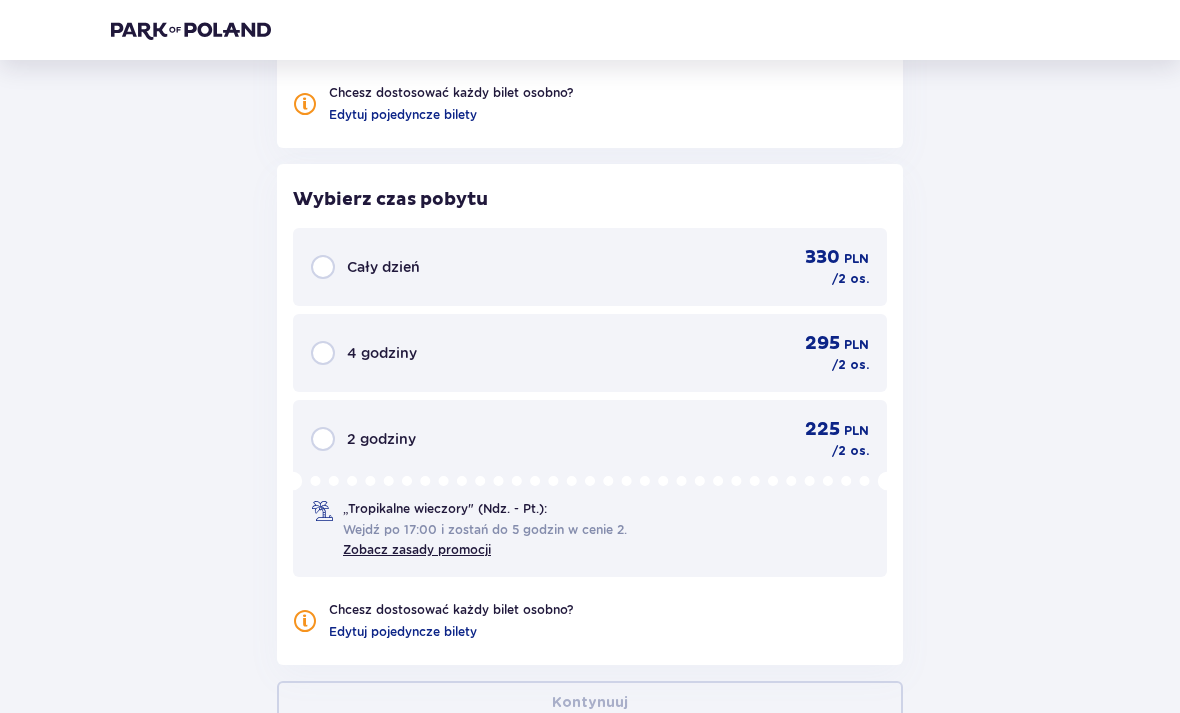scroll, scrollTop: 1790, scrollLeft: 0, axis: vertical 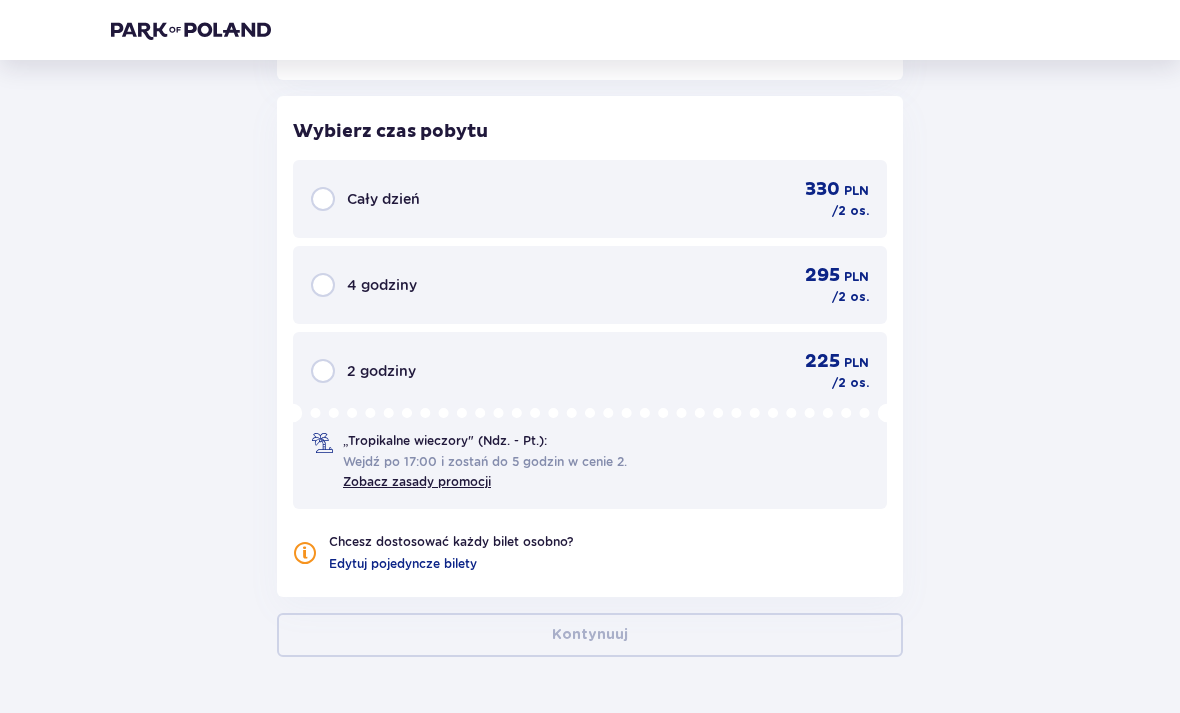 click at bounding box center (323, 199) 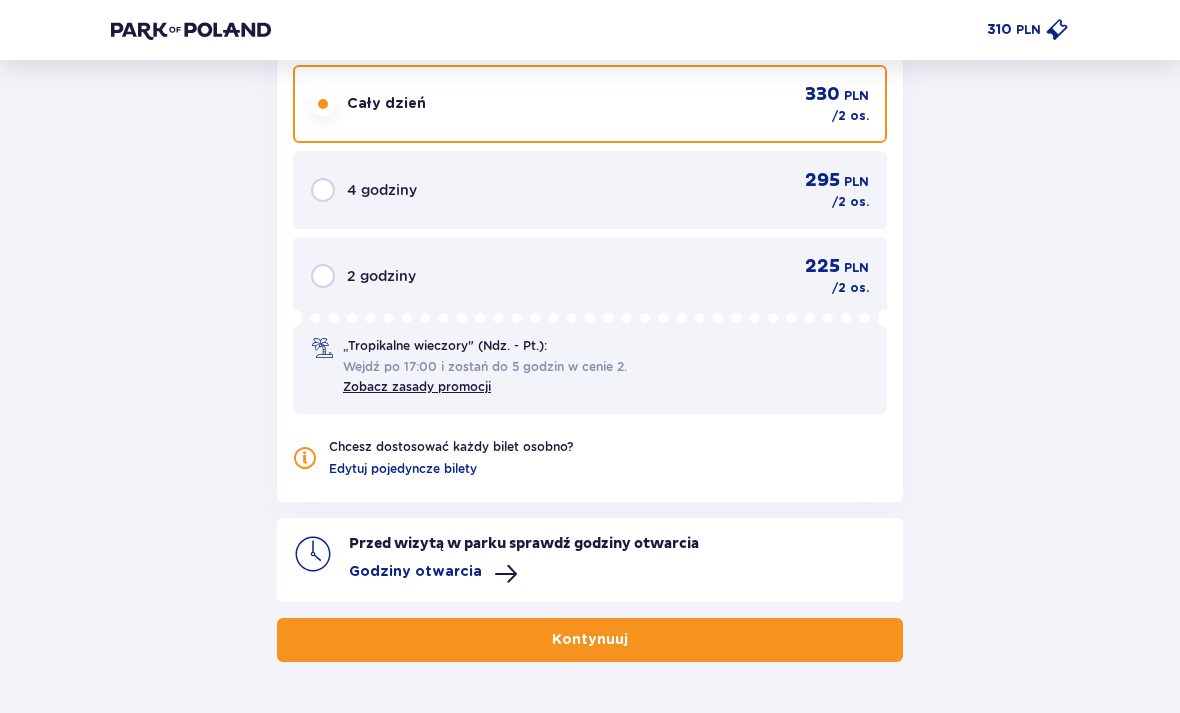 scroll, scrollTop: 1890, scrollLeft: 0, axis: vertical 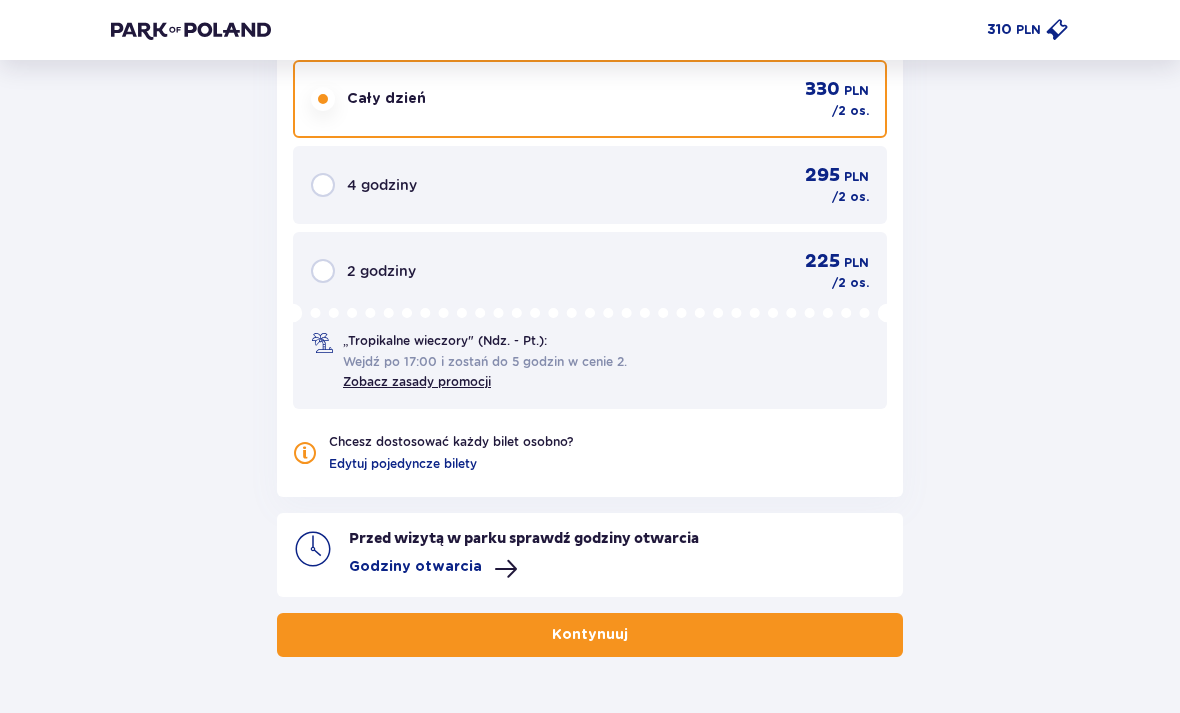 click on "Kontynuuj" at bounding box center [590, 635] 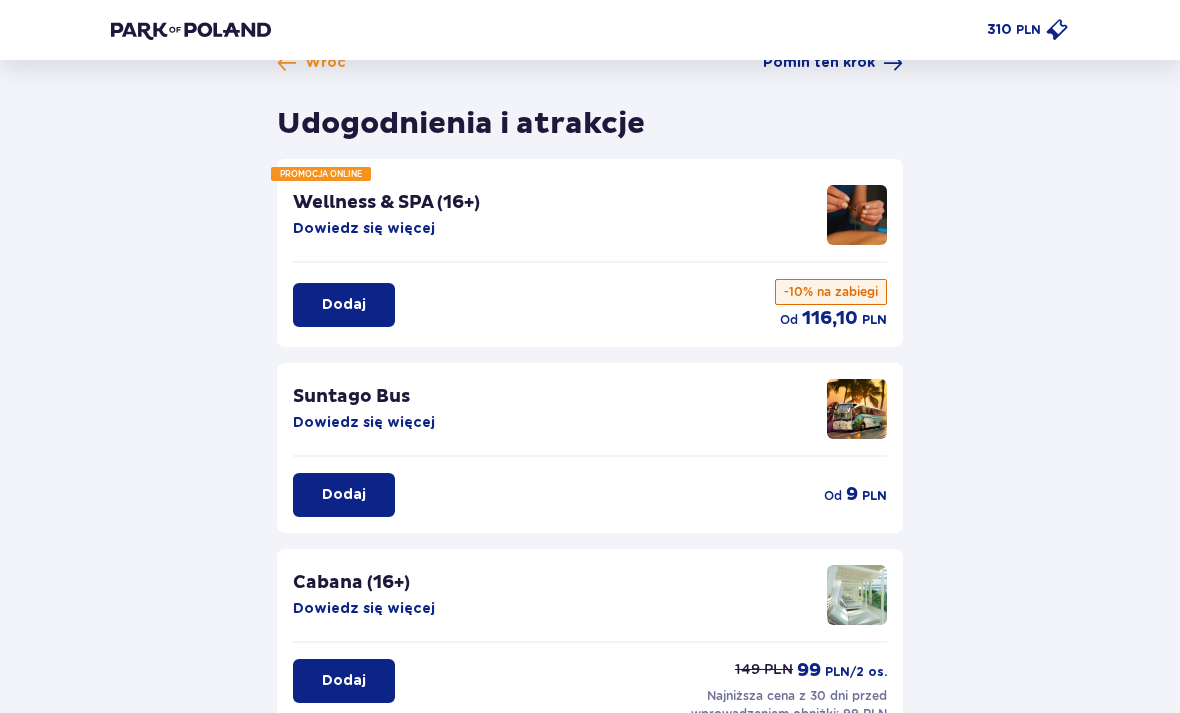 scroll, scrollTop: 35, scrollLeft: 0, axis: vertical 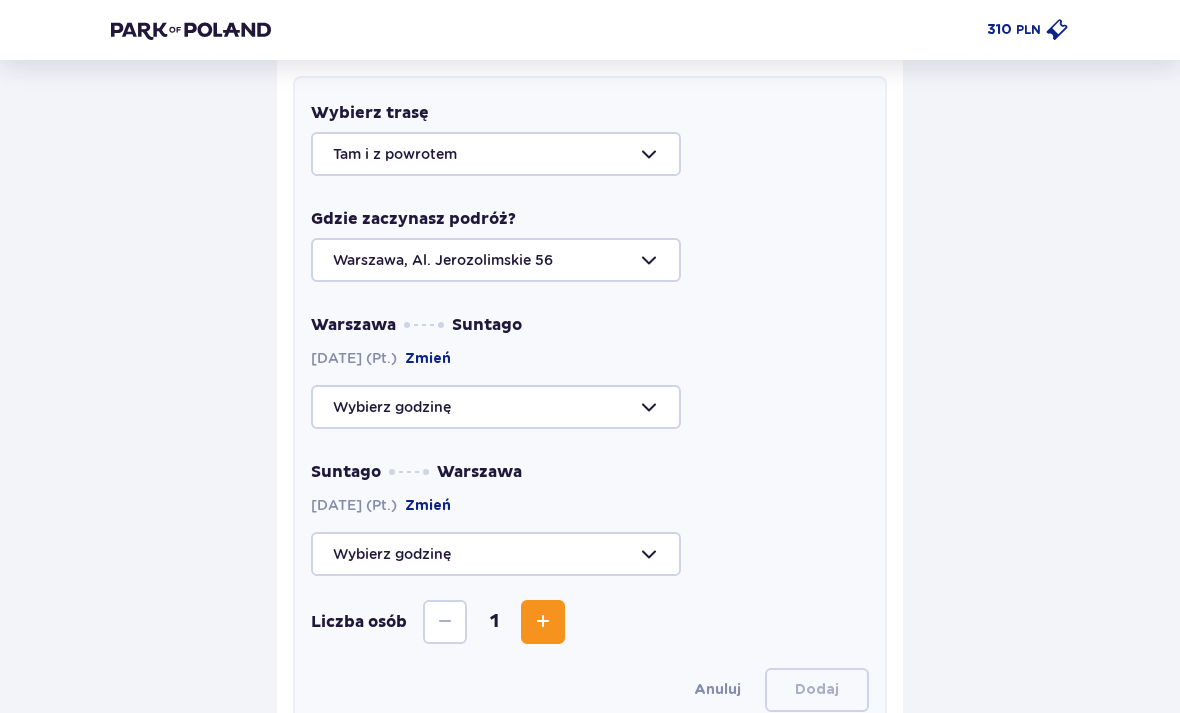 click at bounding box center (590, 407) 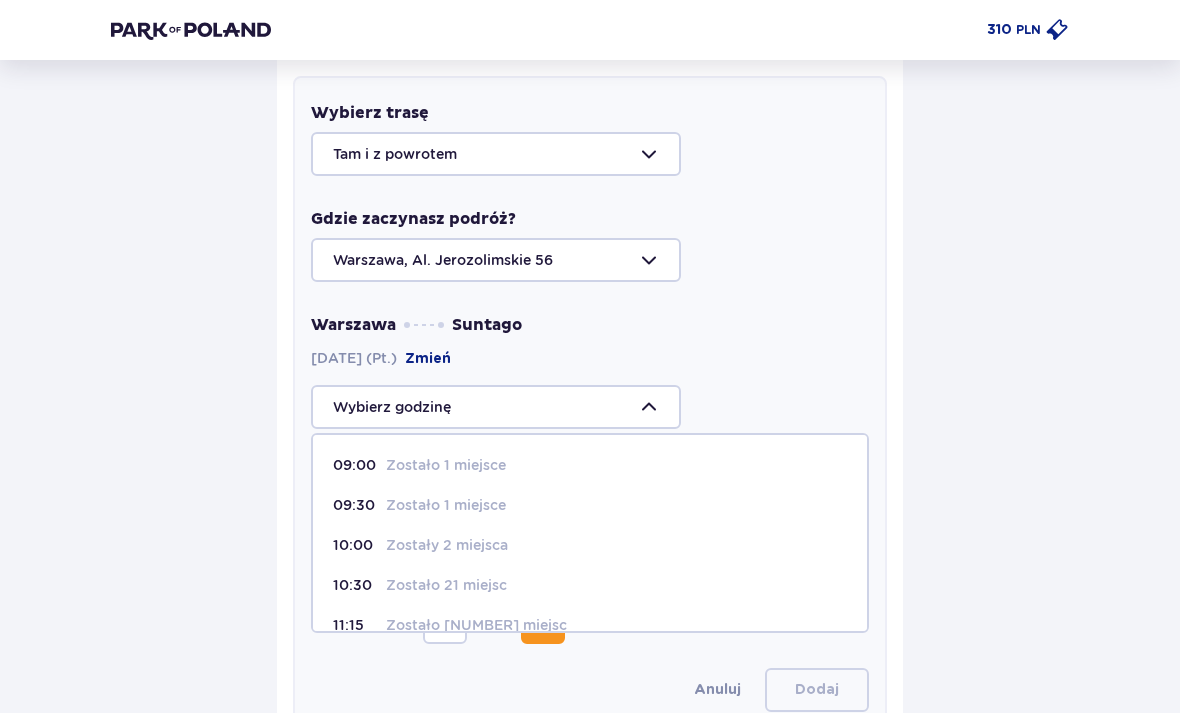 click on "Zostały 2 miejsca" at bounding box center (447, 545) 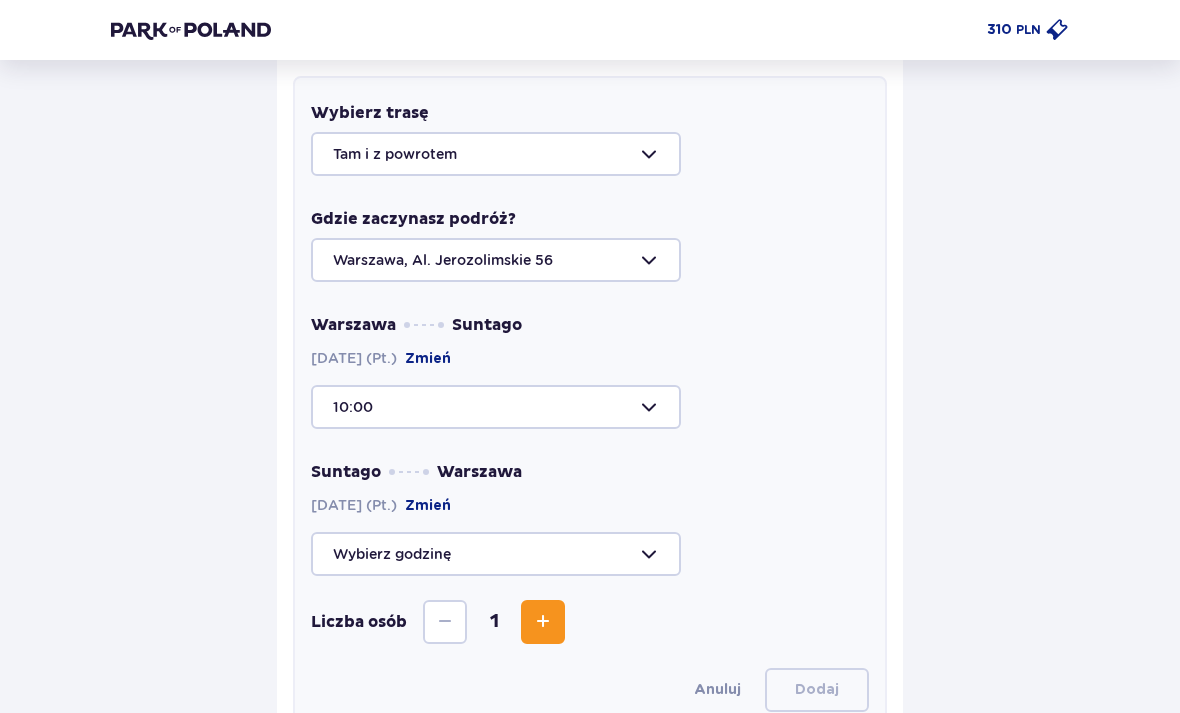 click at bounding box center [590, 554] 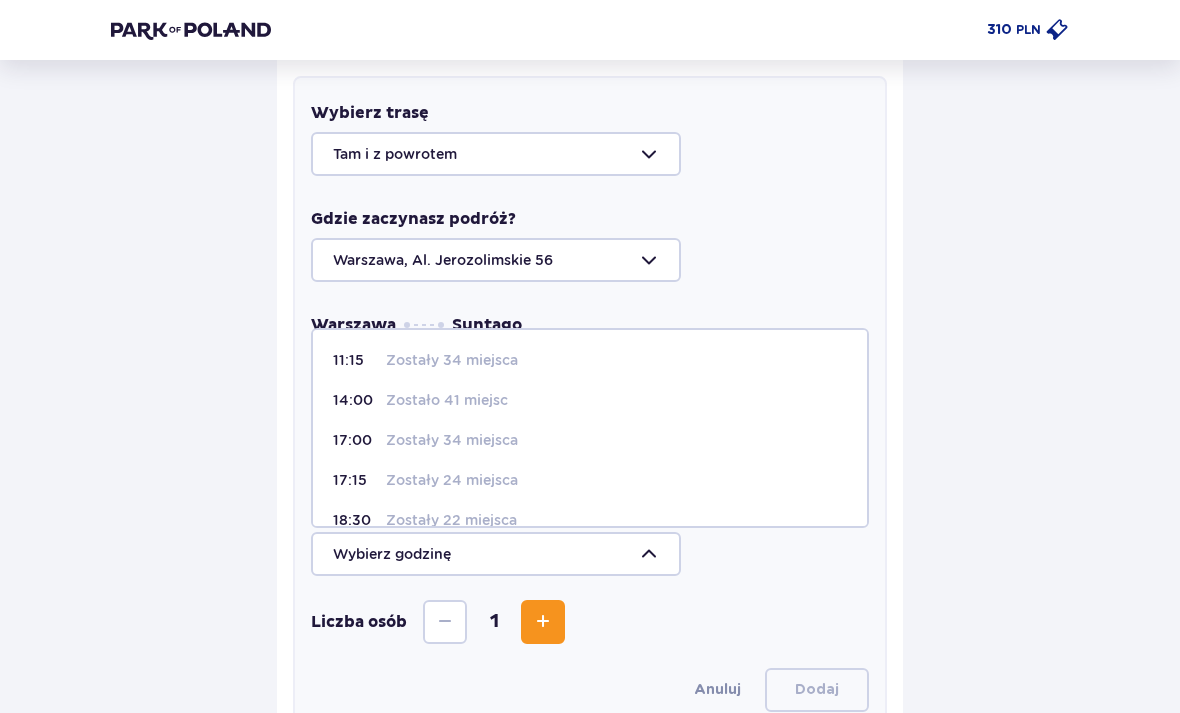 click on "Zostały 34 miejsca" at bounding box center [452, 440] 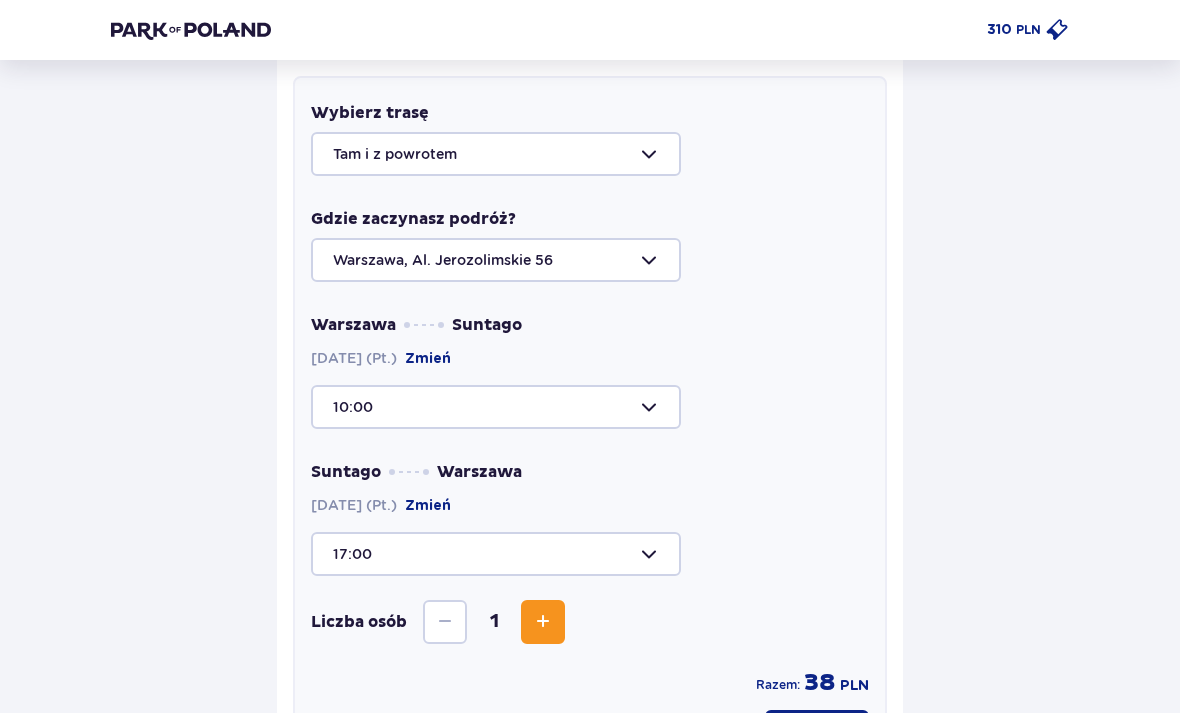 click on "Dodaj" at bounding box center [817, 732] 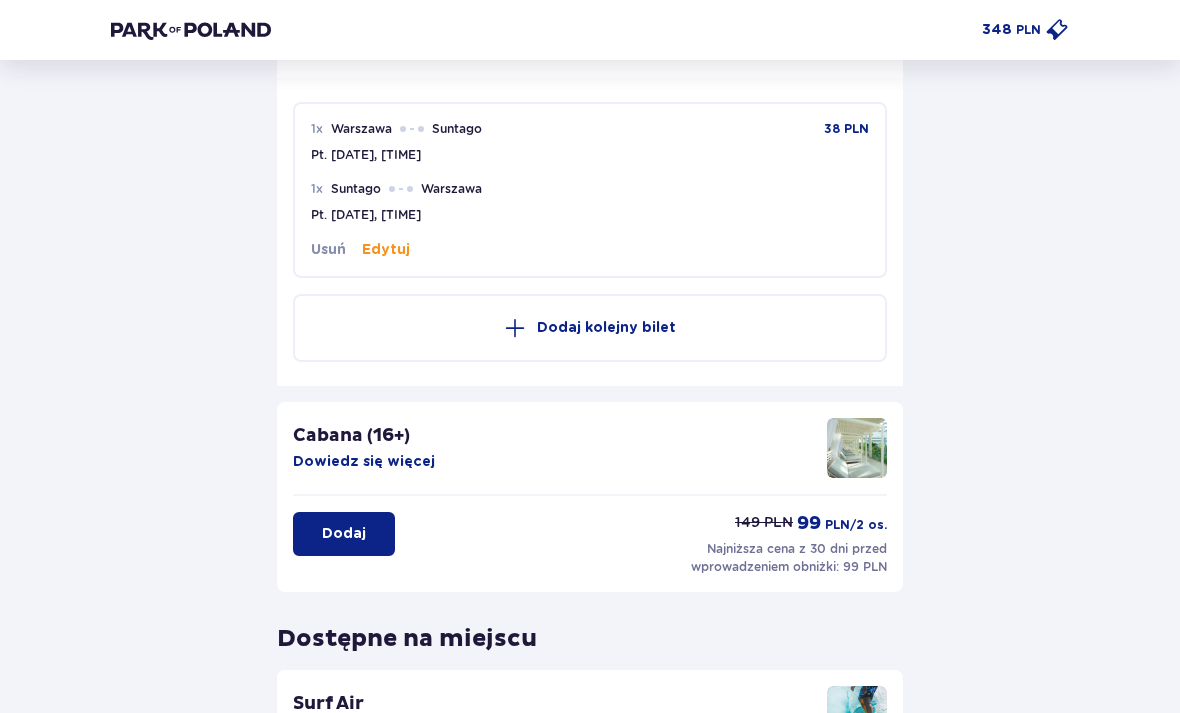 scroll, scrollTop: 753, scrollLeft: 0, axis: vertical 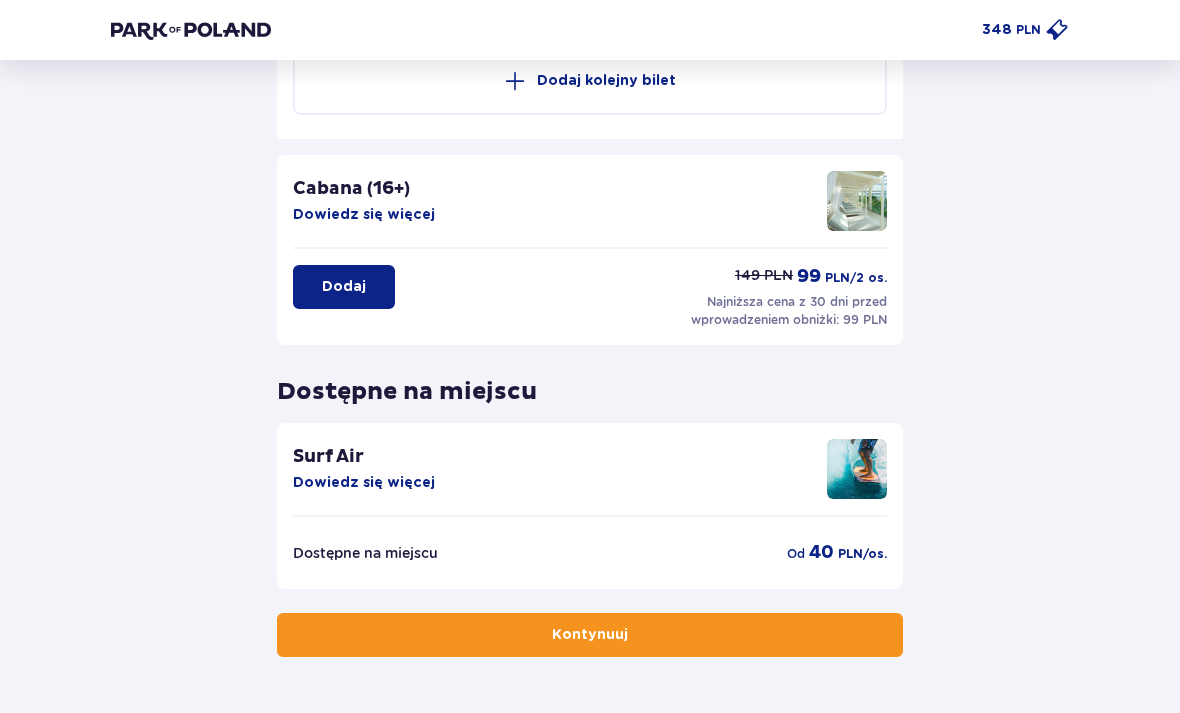 click on "Kontynuuj" at bounding box center (590, 635) 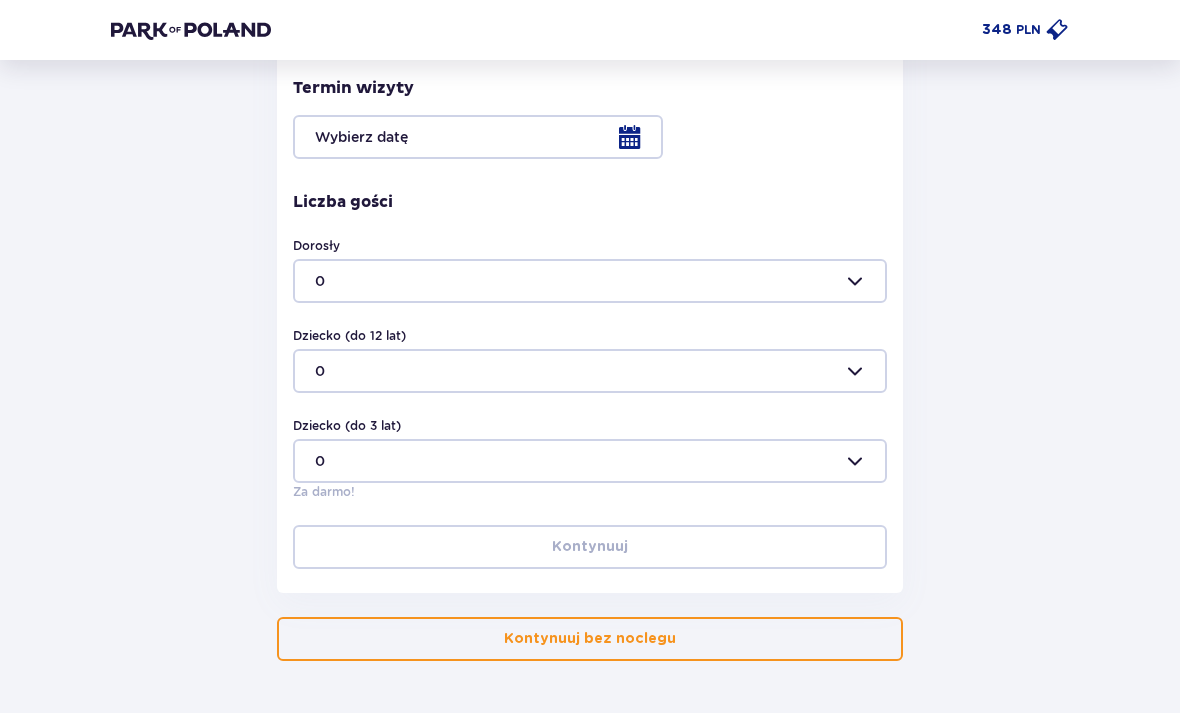 scroll, scrollTop: 557, scrollLeft: 0, axis: vertical 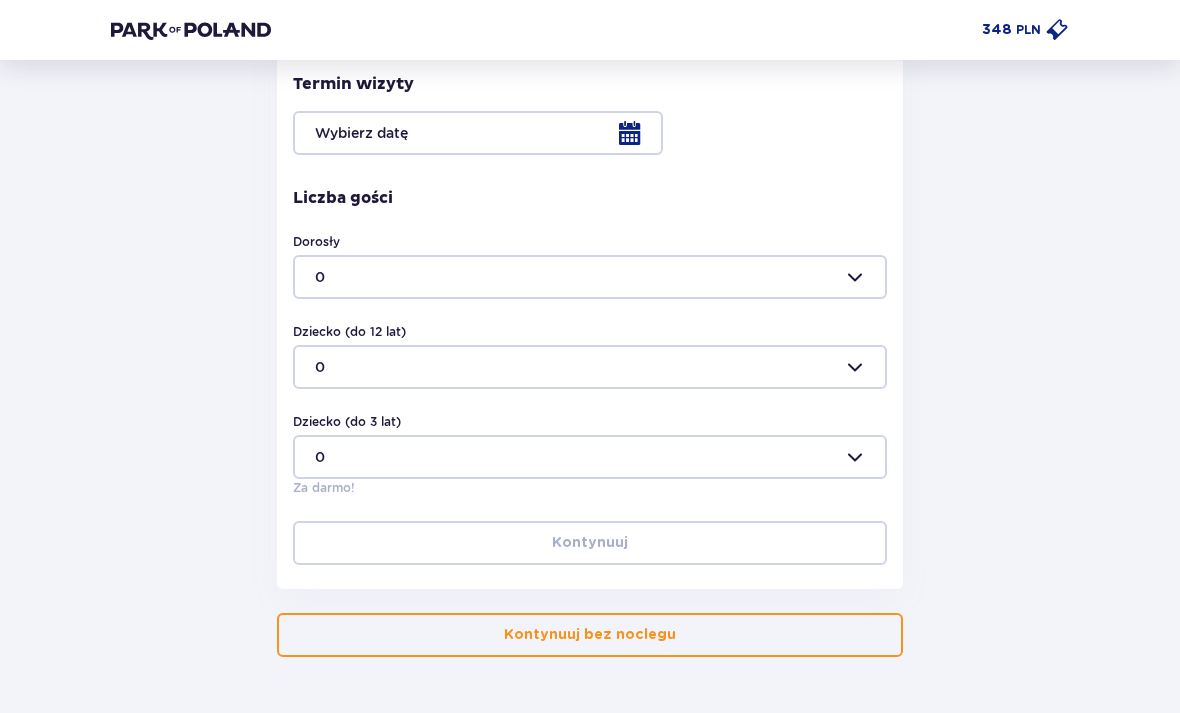 click on "Kontynuuj bez noclegu" at bounding box center (590, 635) 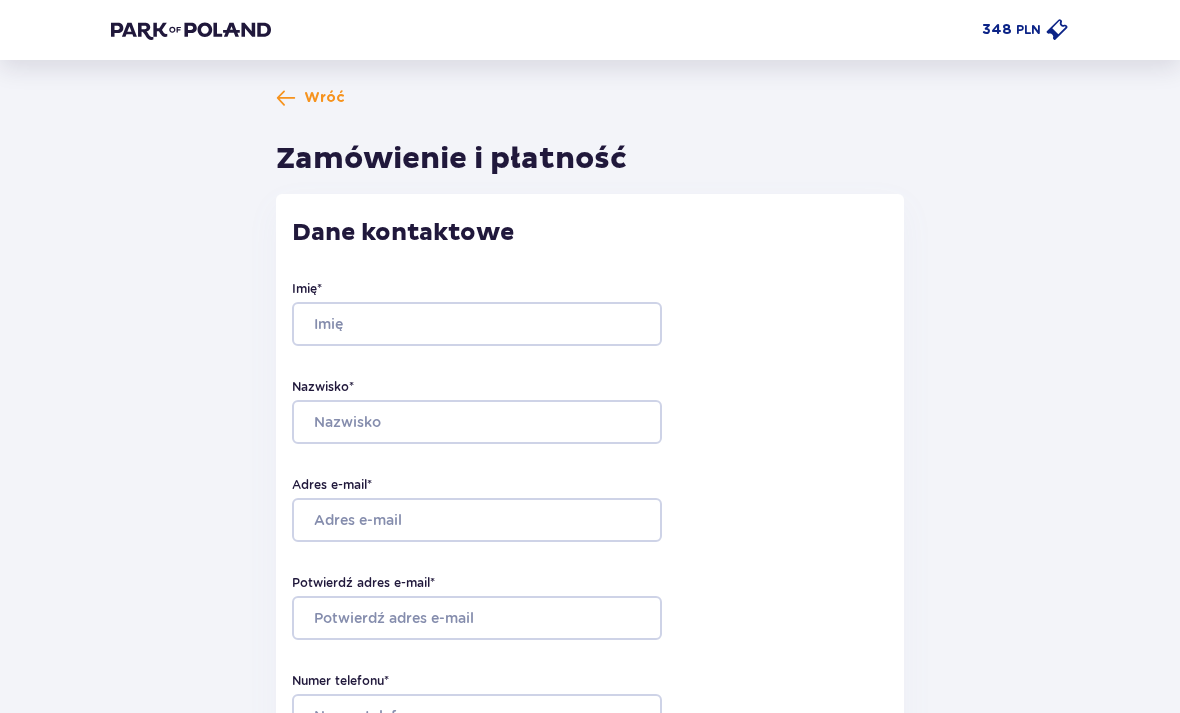 scroll, scrollTop: 1, scrollLeft: 0, axis: vertical 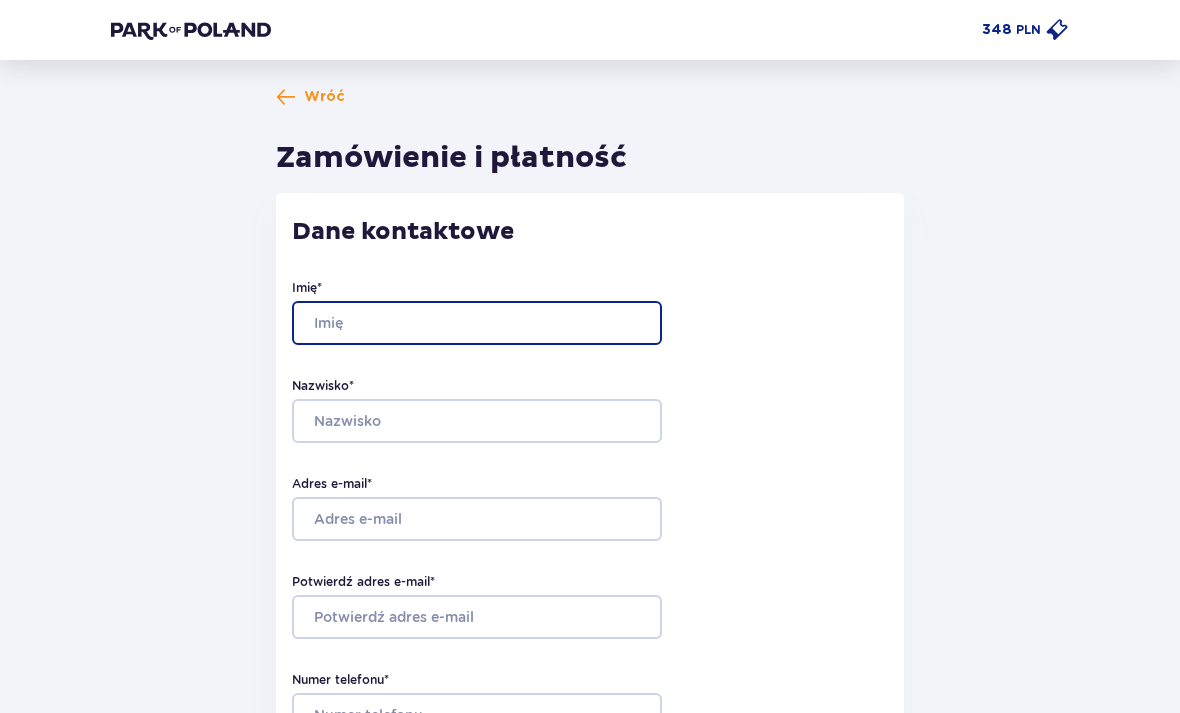 click on "Imię *" at bounding box center (477, 323) 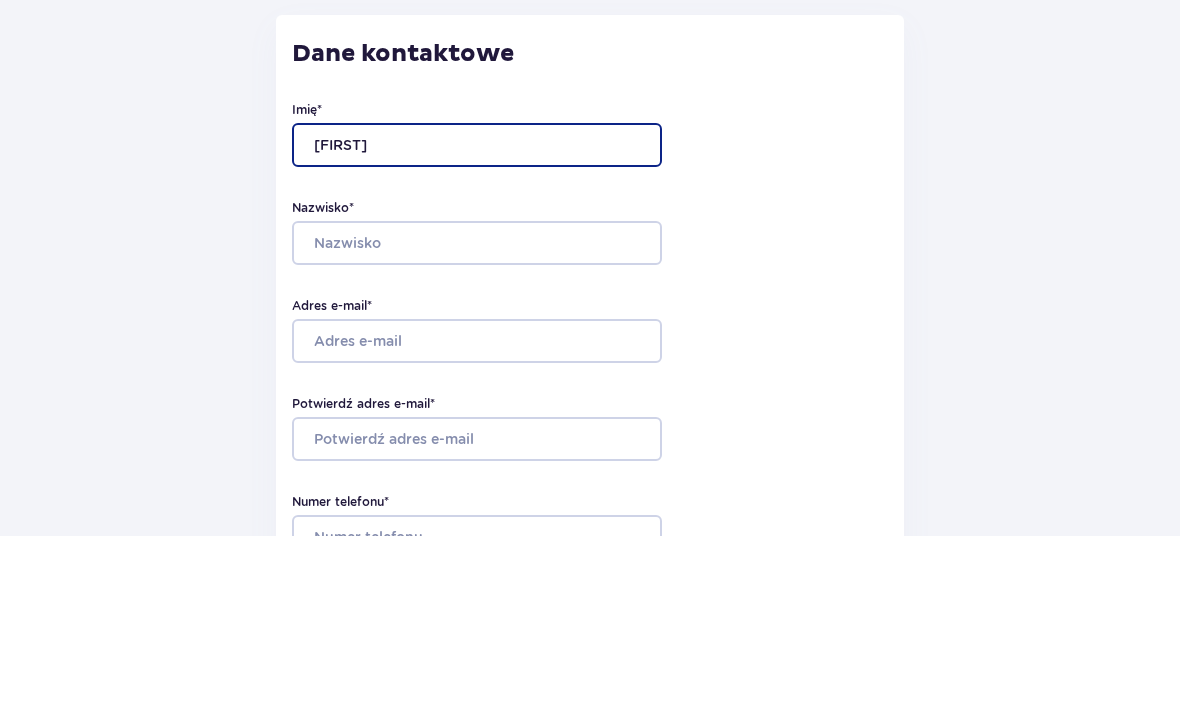 type on "[FIRST]" 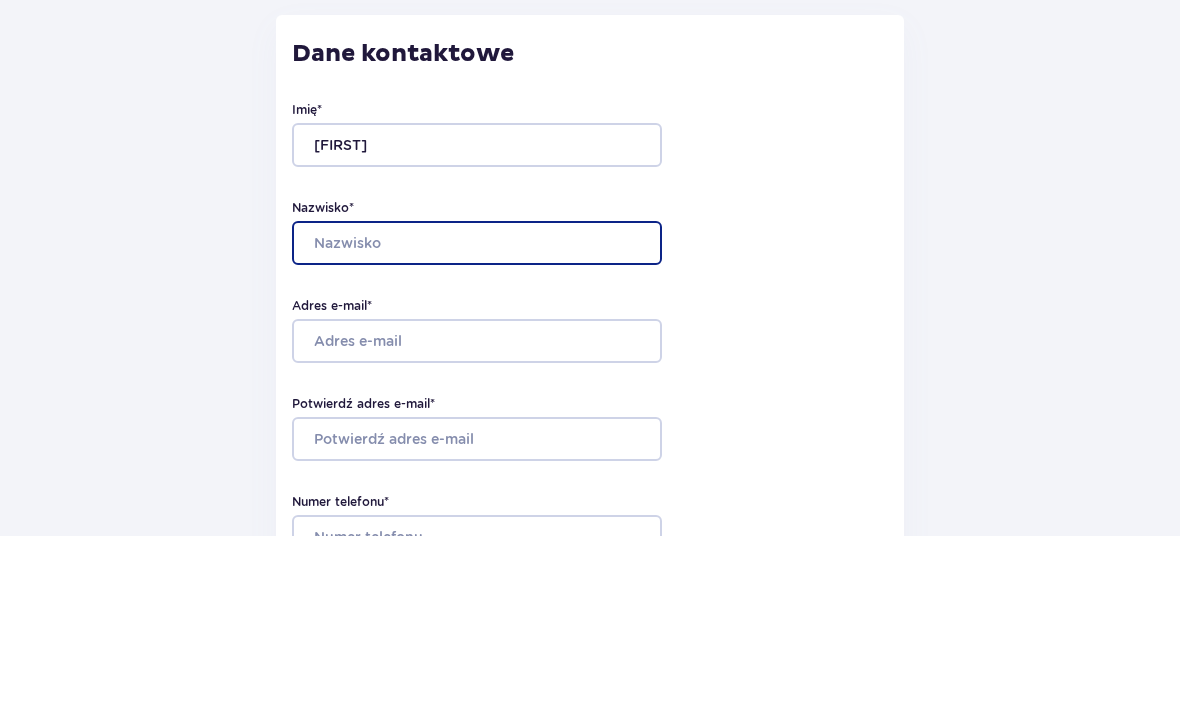 click on "Nazwisko *" at bounding box center [477, 421] 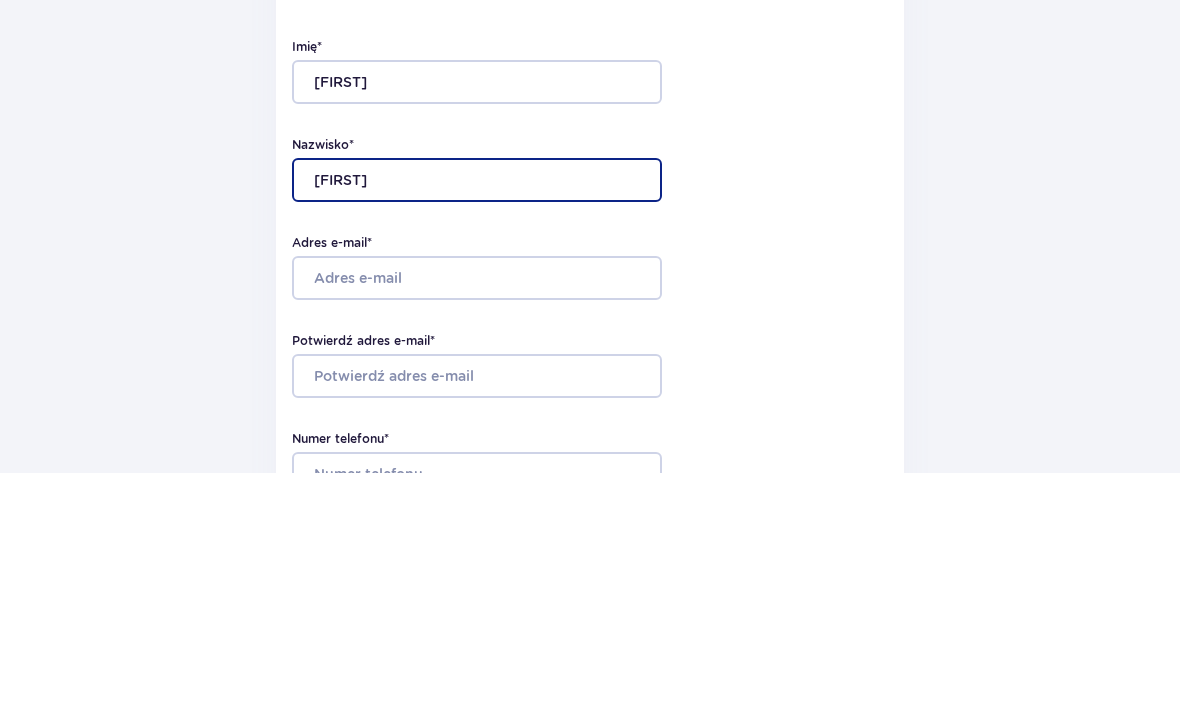 type on "[FIRST]" 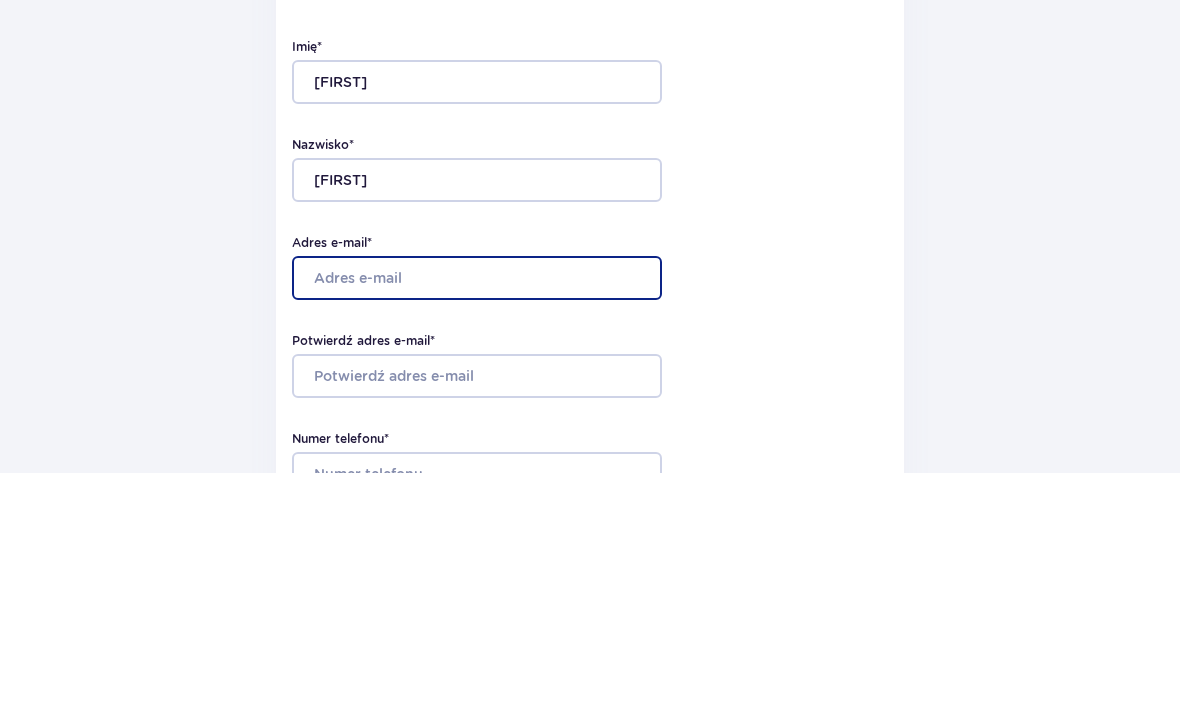 click on "Adres e-mail *" at bounding box center (477, 519) 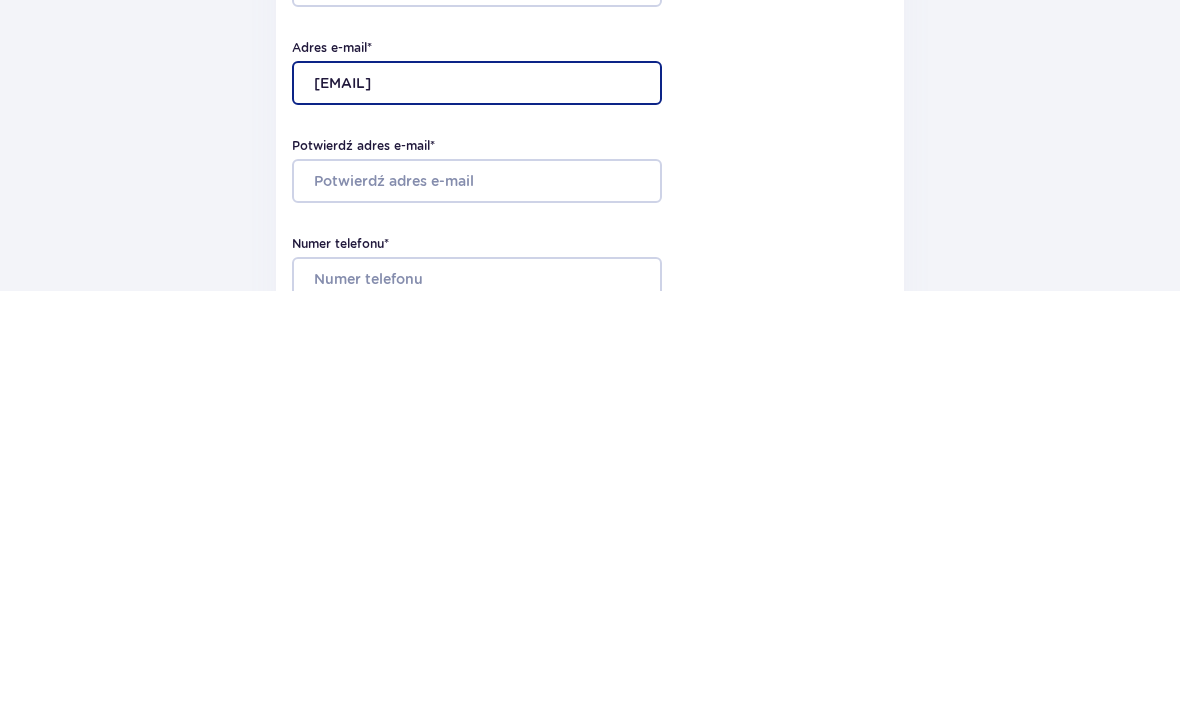 scroll, scrollTop: 18, scrollLeft: 0, axis: vertical 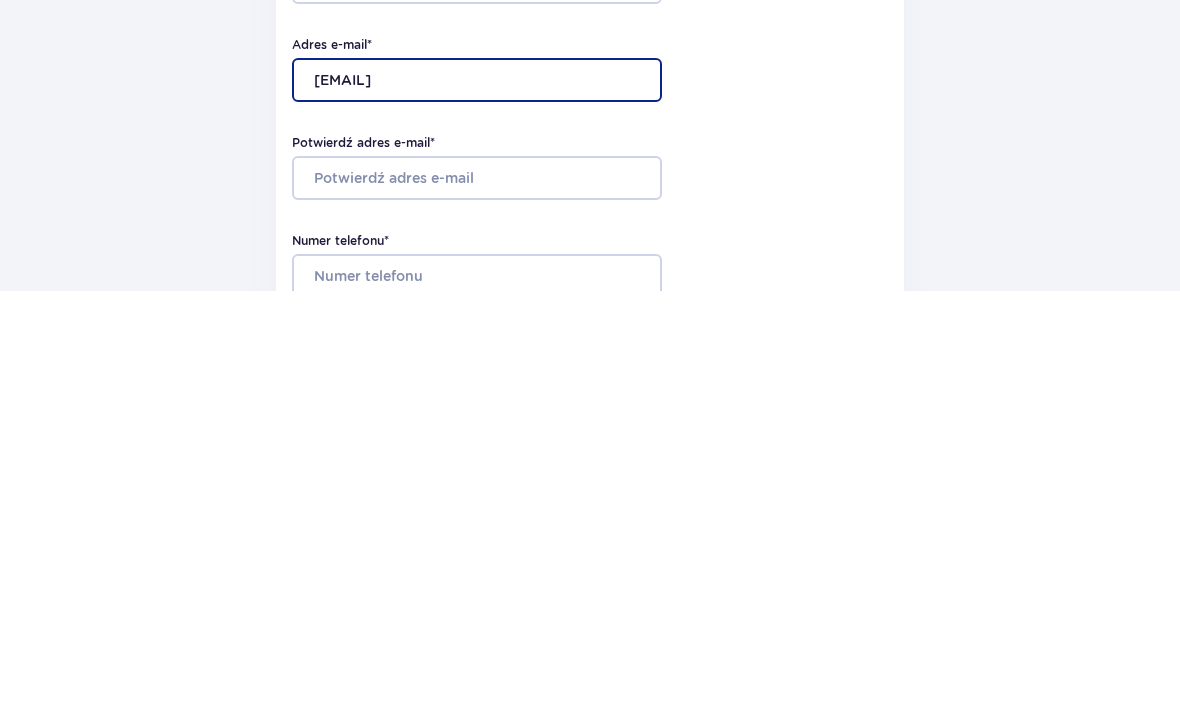 type on "[EMAIL]" 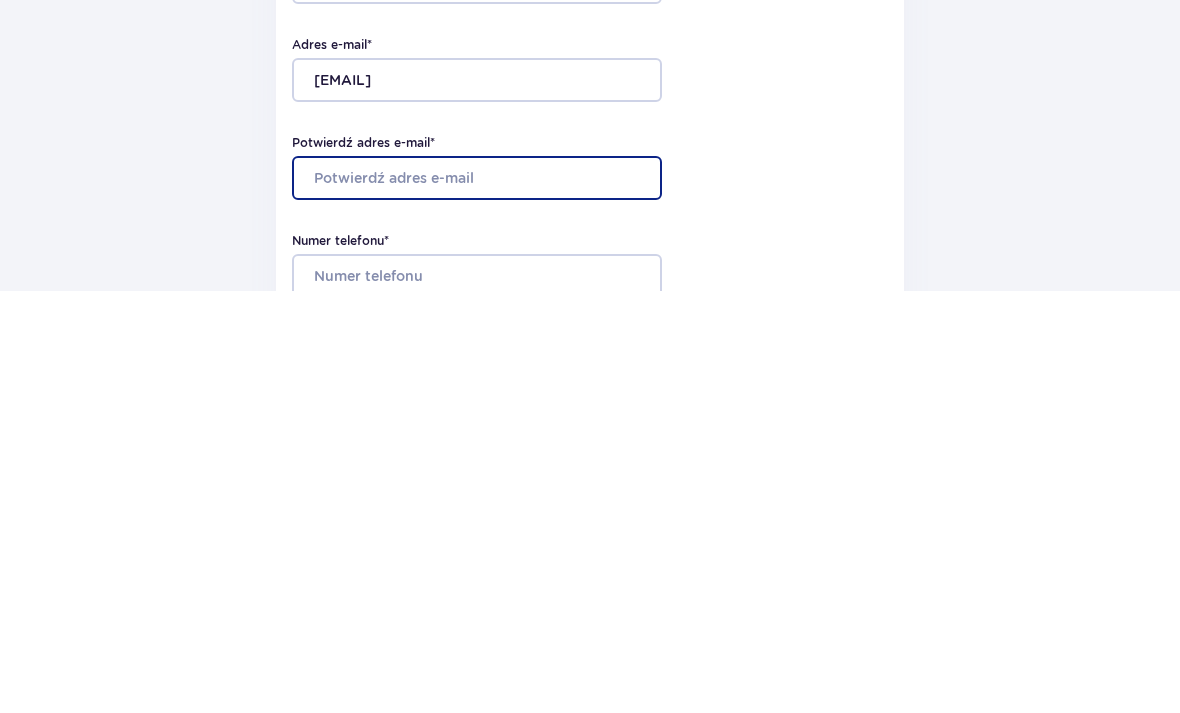 click on "Potwierdź adres e-mail *" at bounding box center (477, 600) 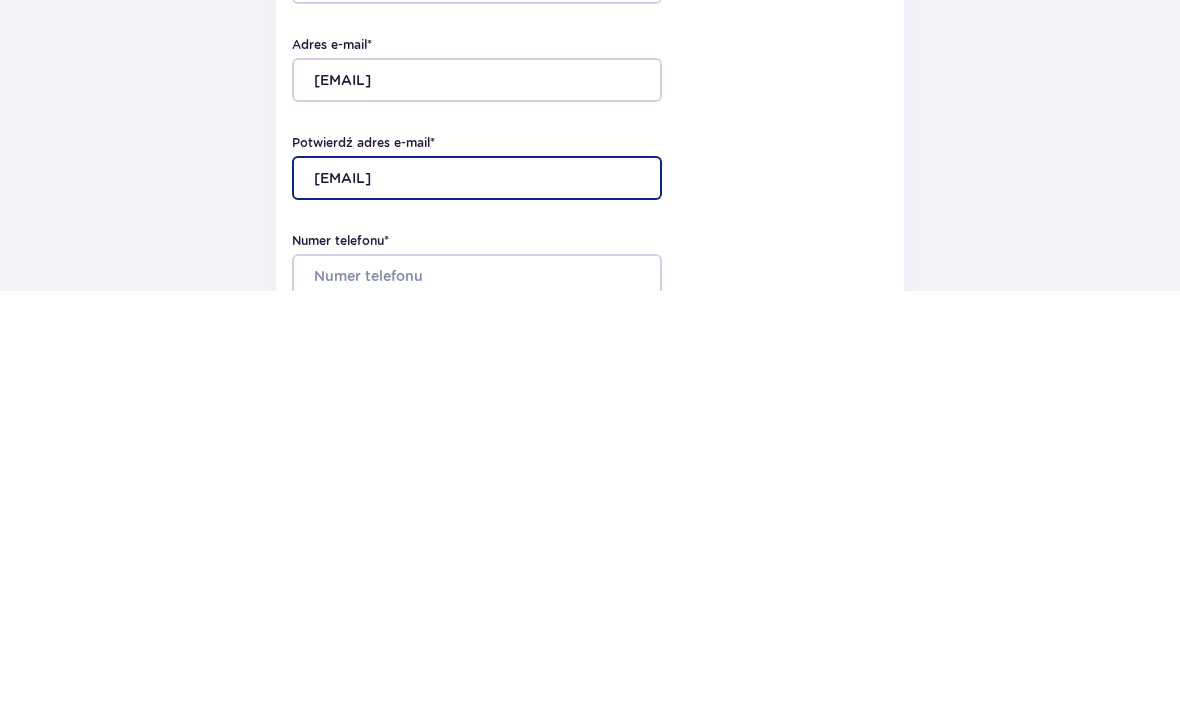 type on "[EMAIL]" 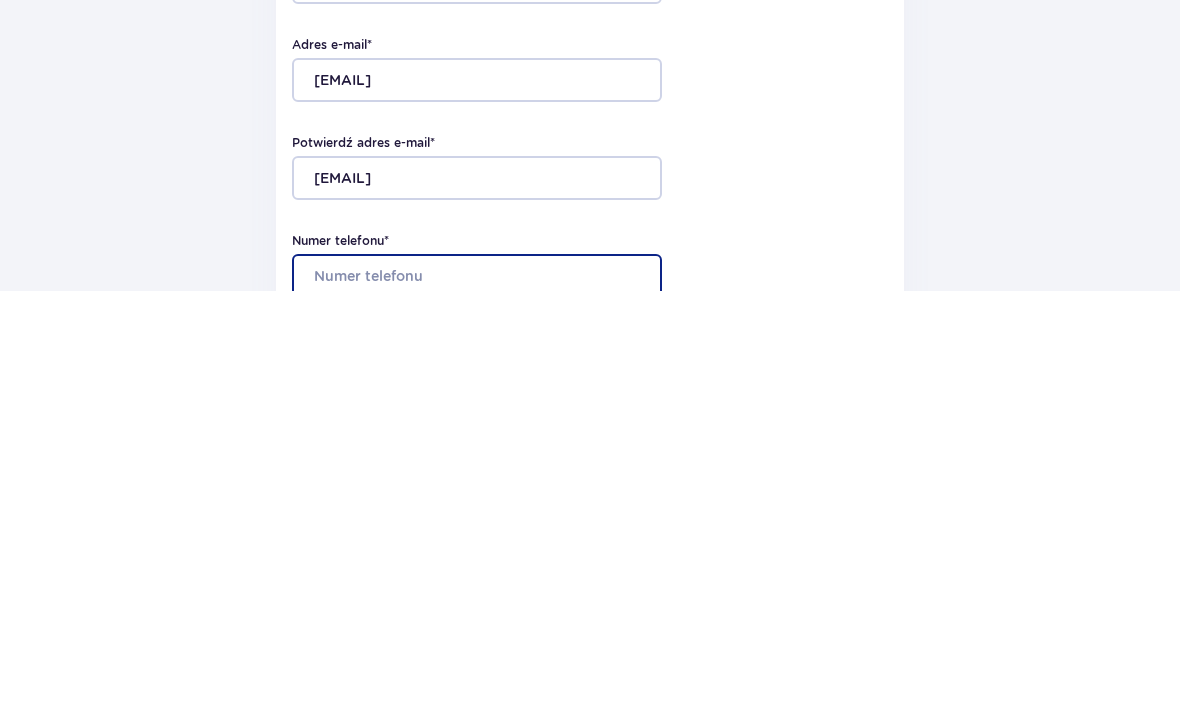click on "Numer telefonu *" at bounding box center [477, 698] 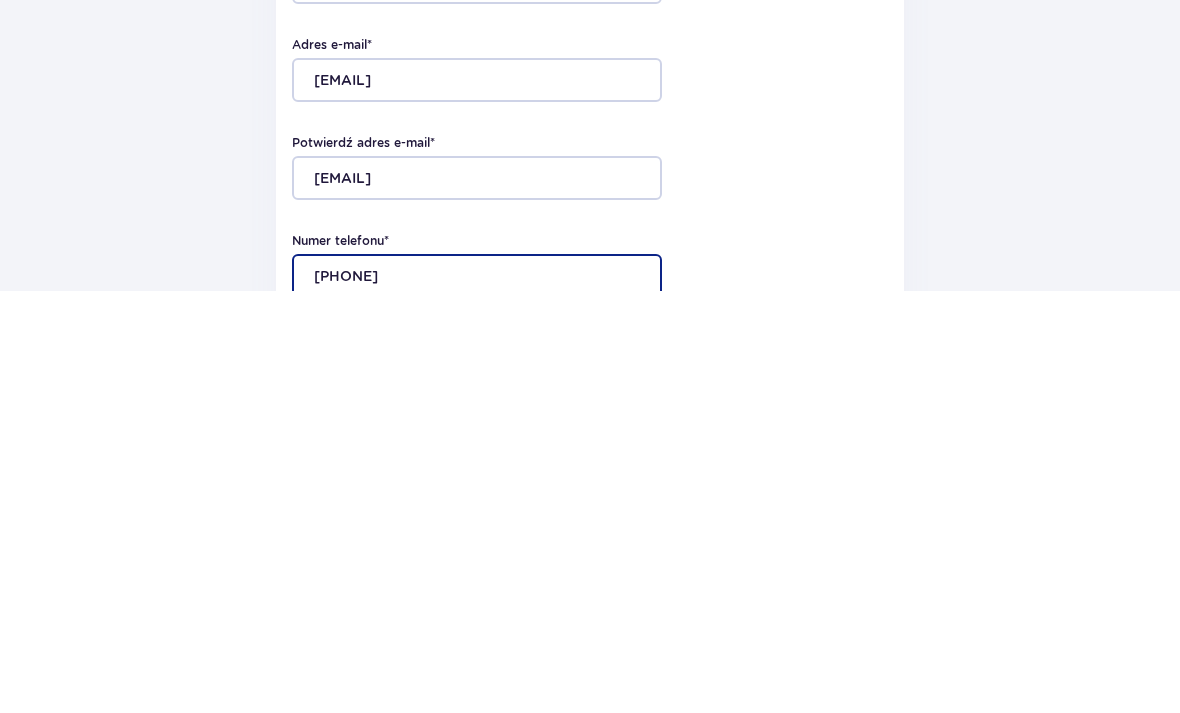 type on "+" 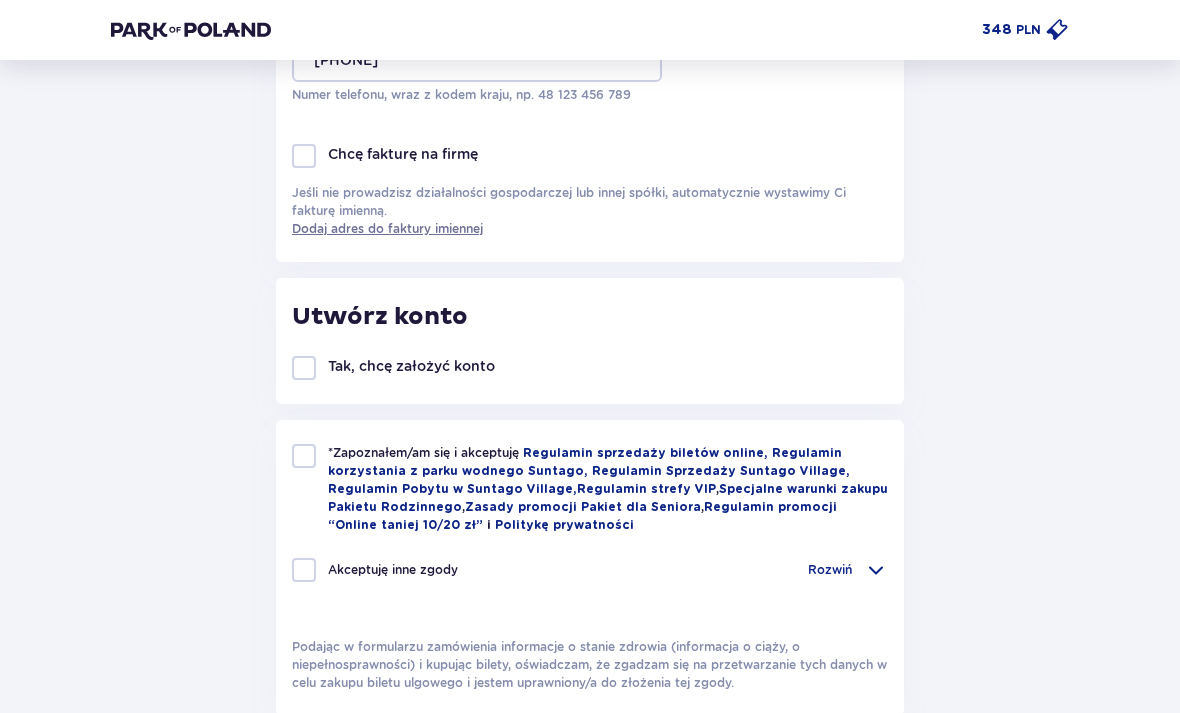 scroll, scrollTop: 653, scrollLeft: 0, axis: vertical 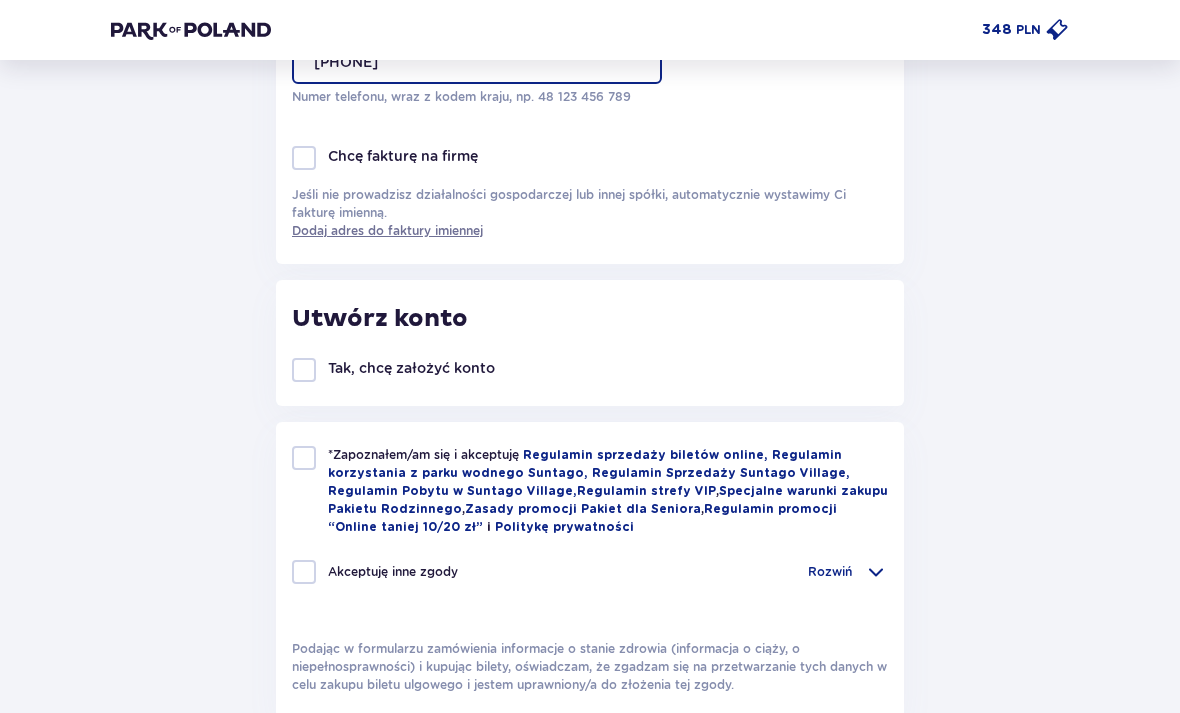 type on "[PHONE]" 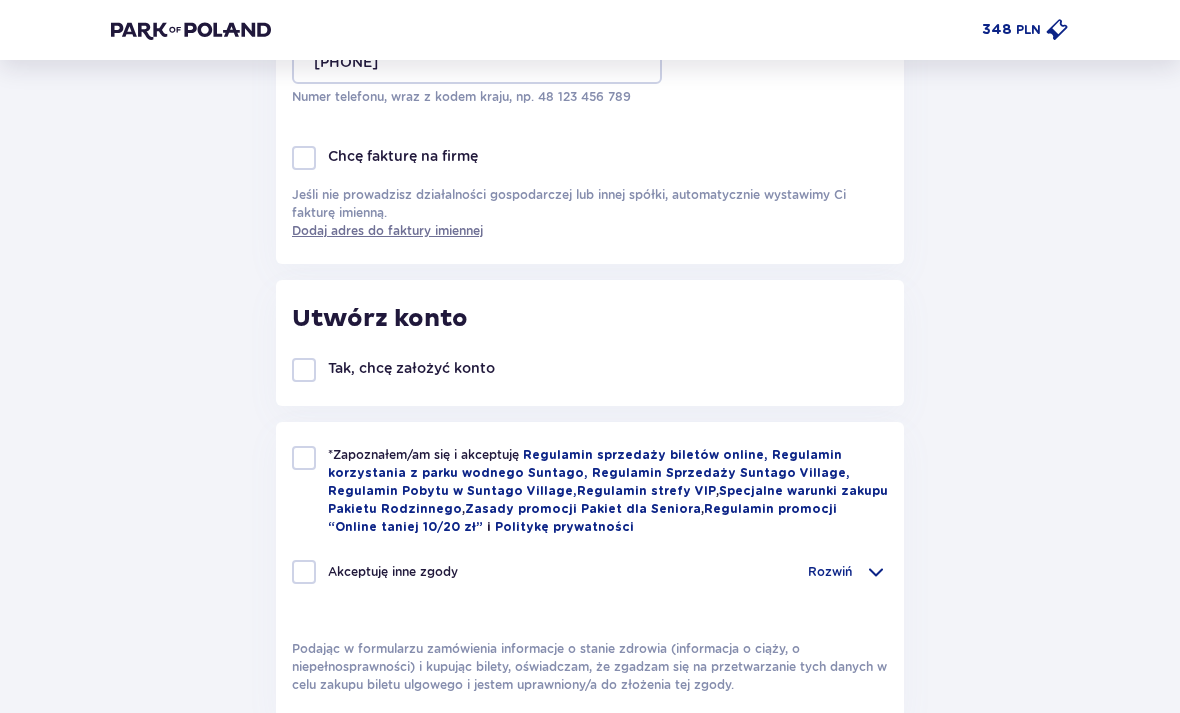 click at bounding box center (304, 459) 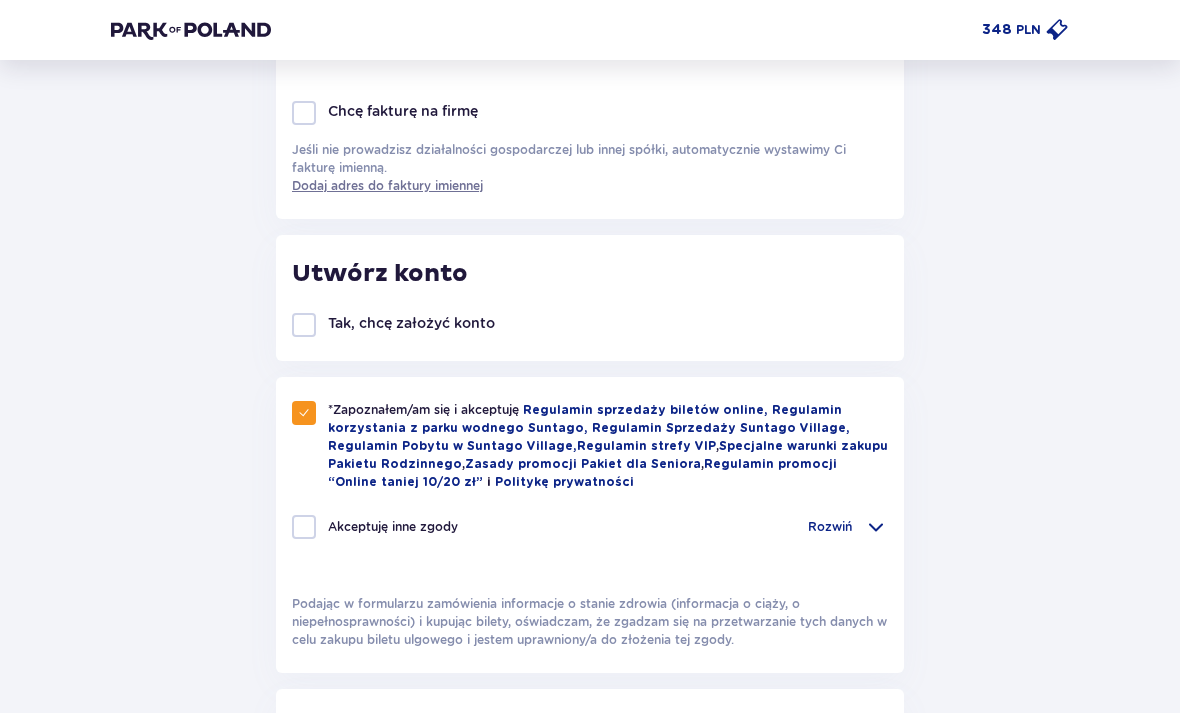 scroll, scrollTop: 698, scrollLeft: 0, axis: vertical 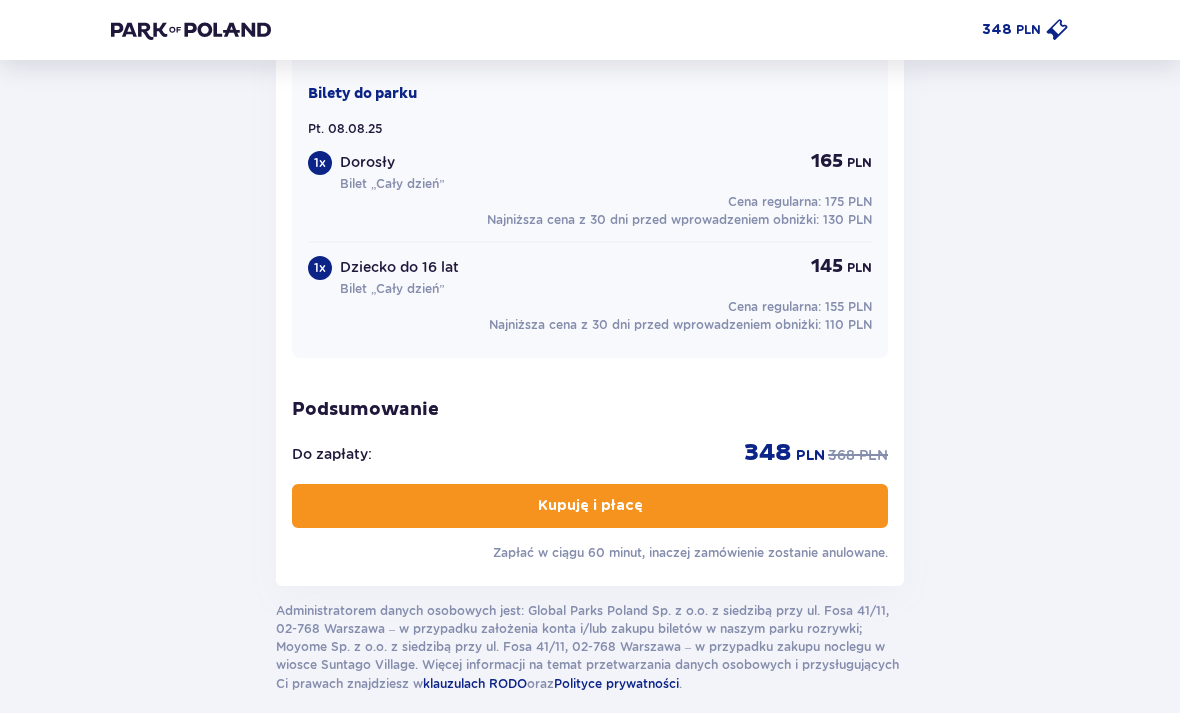 click on "Kupuję i płacę" at bounding box center [590, 506] 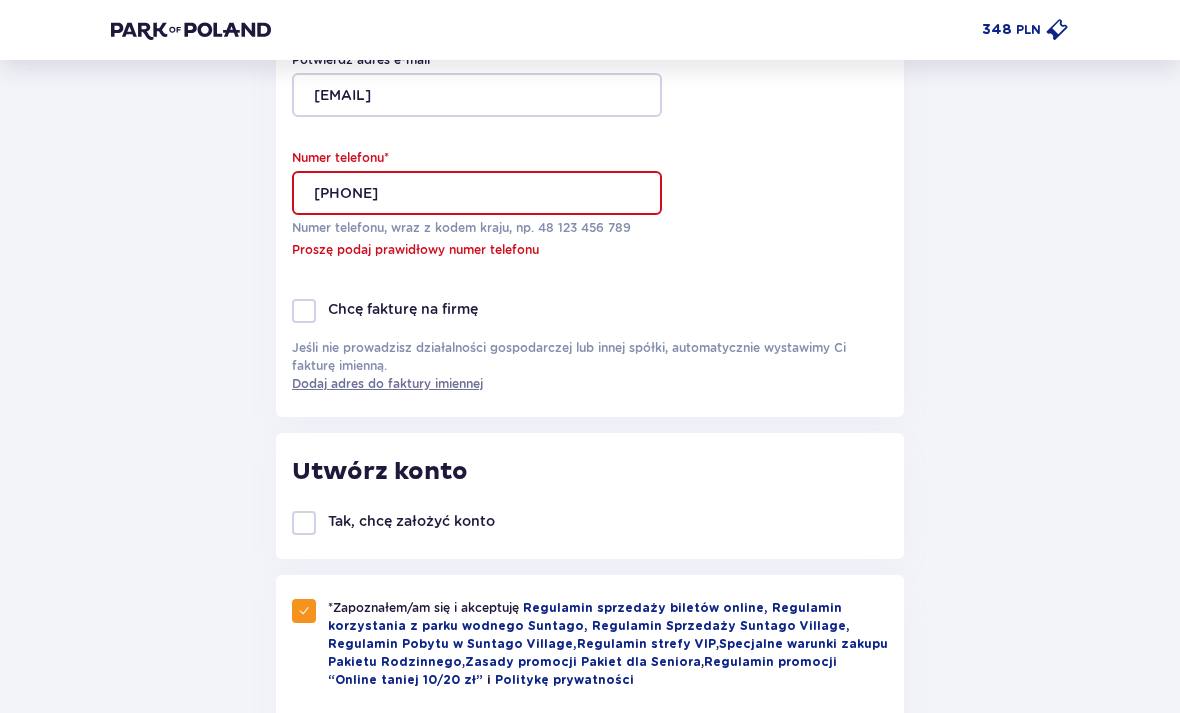 scroll, scrollTop: 506, scrollLeft: 0, axis: vertical 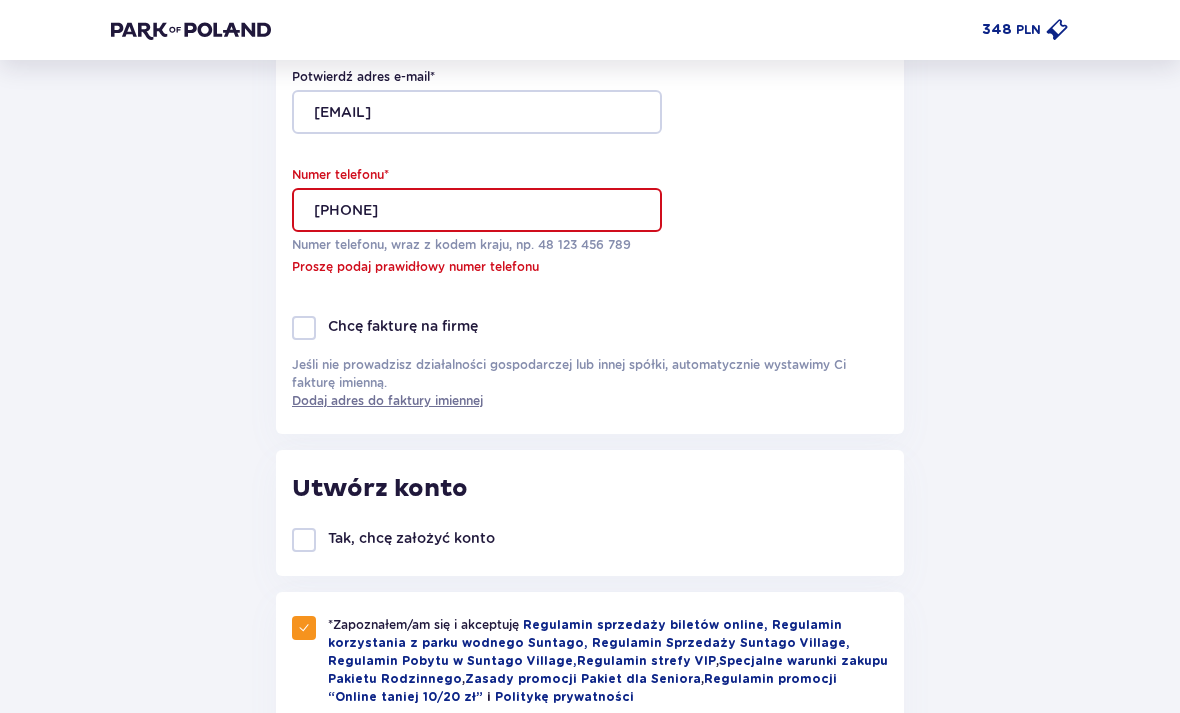 click on "[PHONE]" at bounding box center [477, 210] 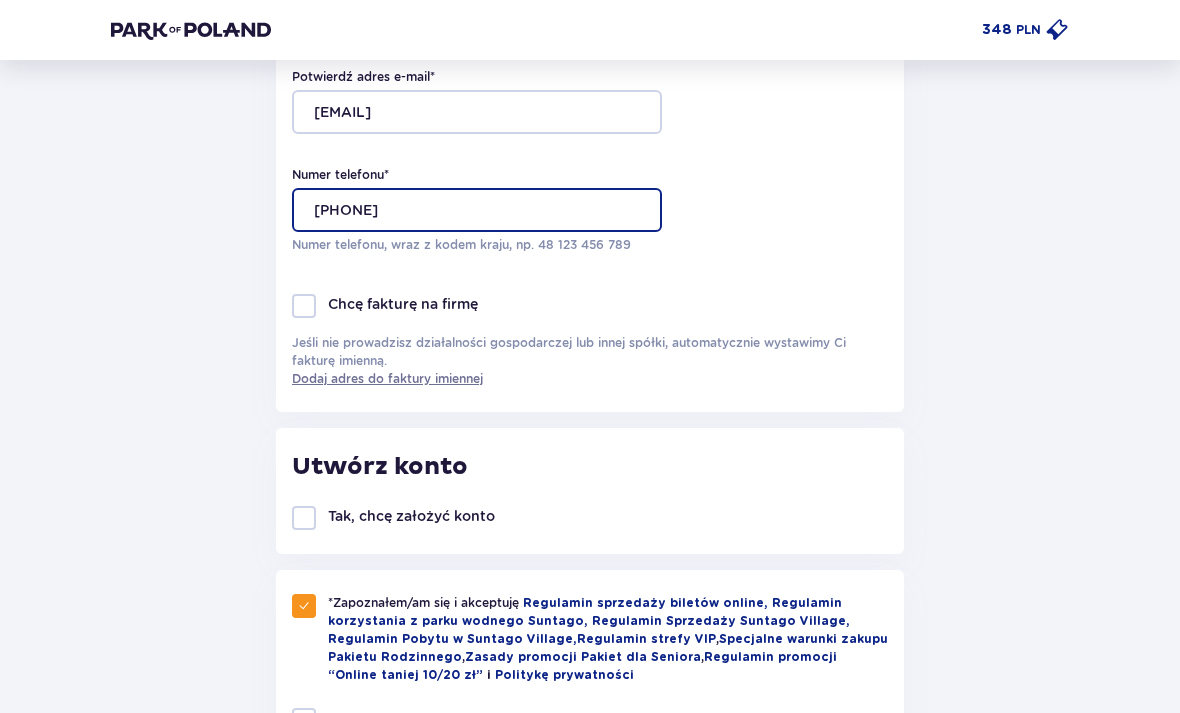 type on "4" 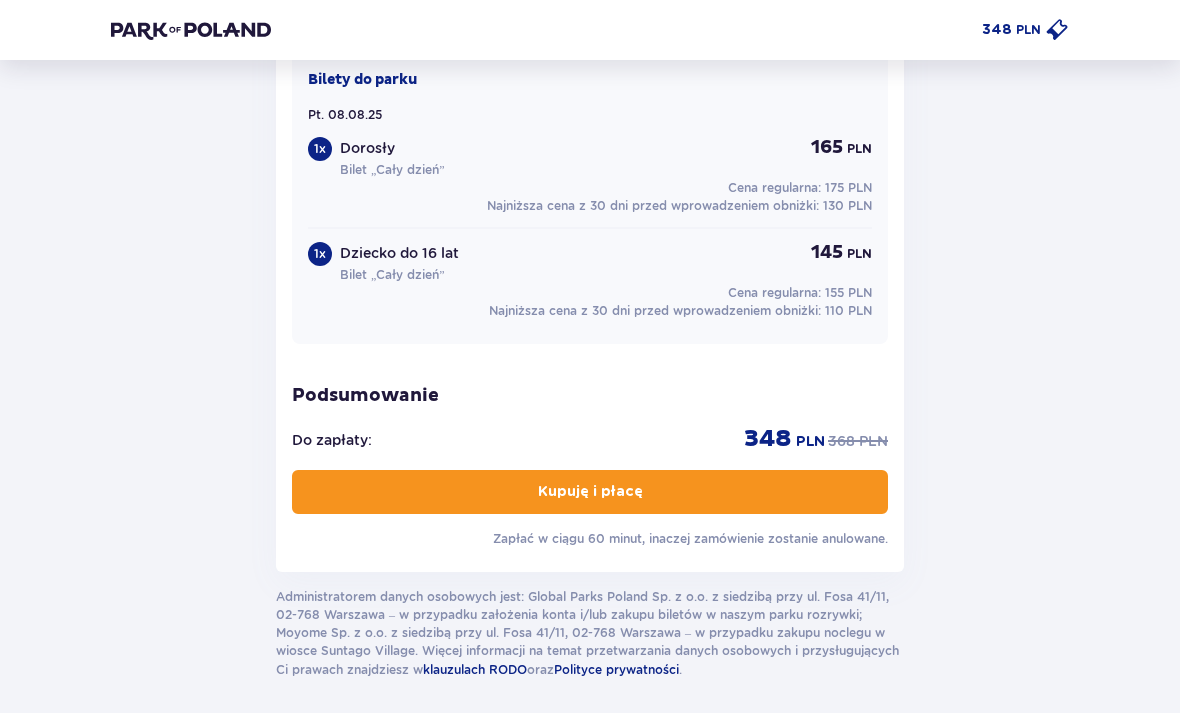 scroll, scrollTop: 2429, scrollLeft: 0, axis: vertical 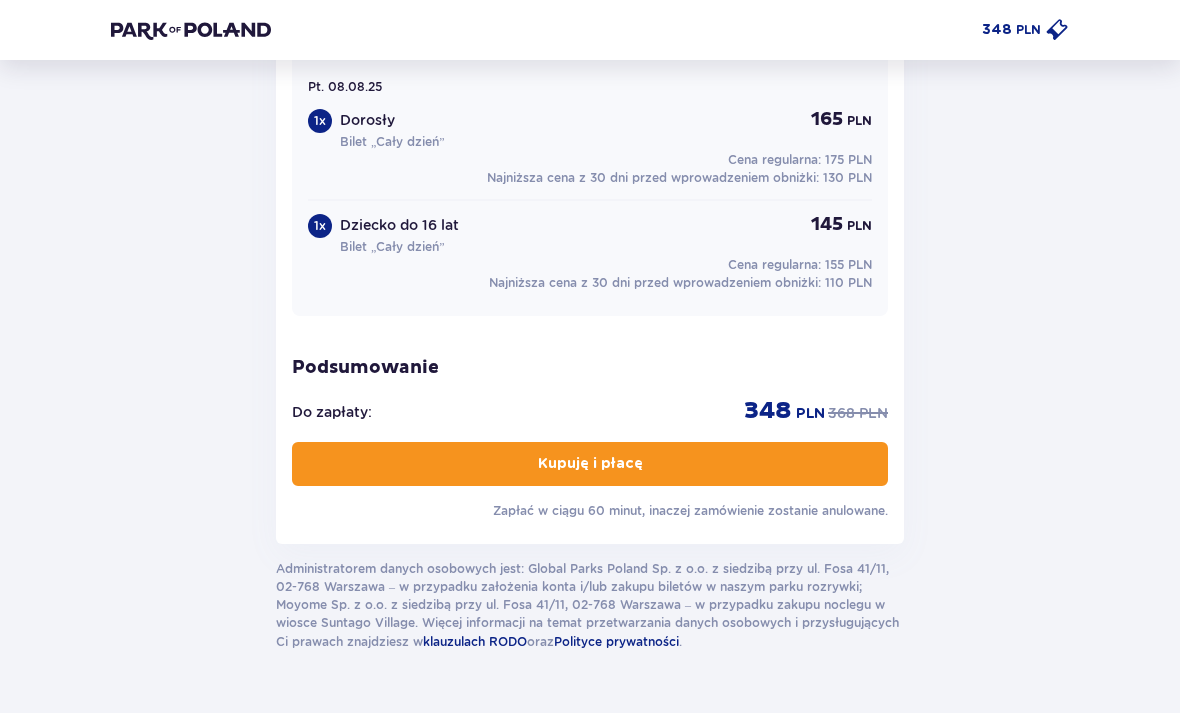 type on "[PHONE]" 